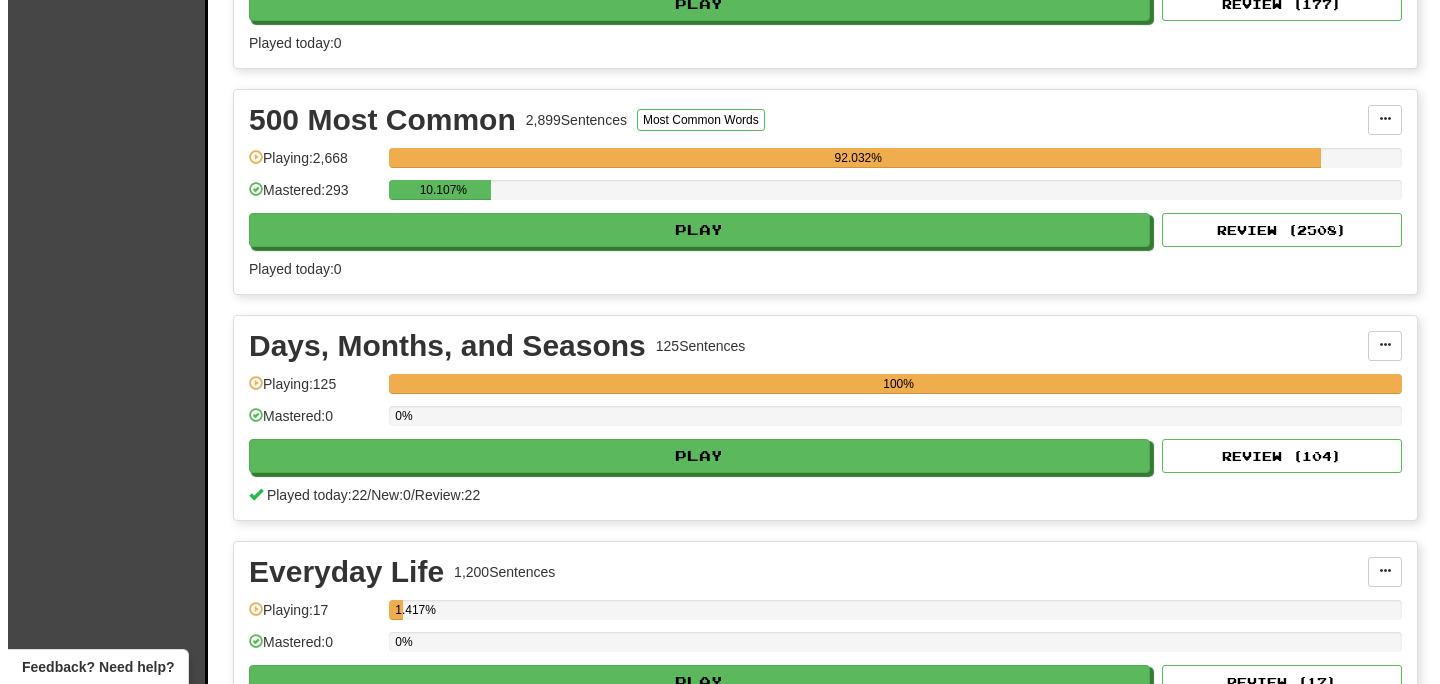 scroll, scrollTop: 961, scrollLeft: 0, axis: vertical 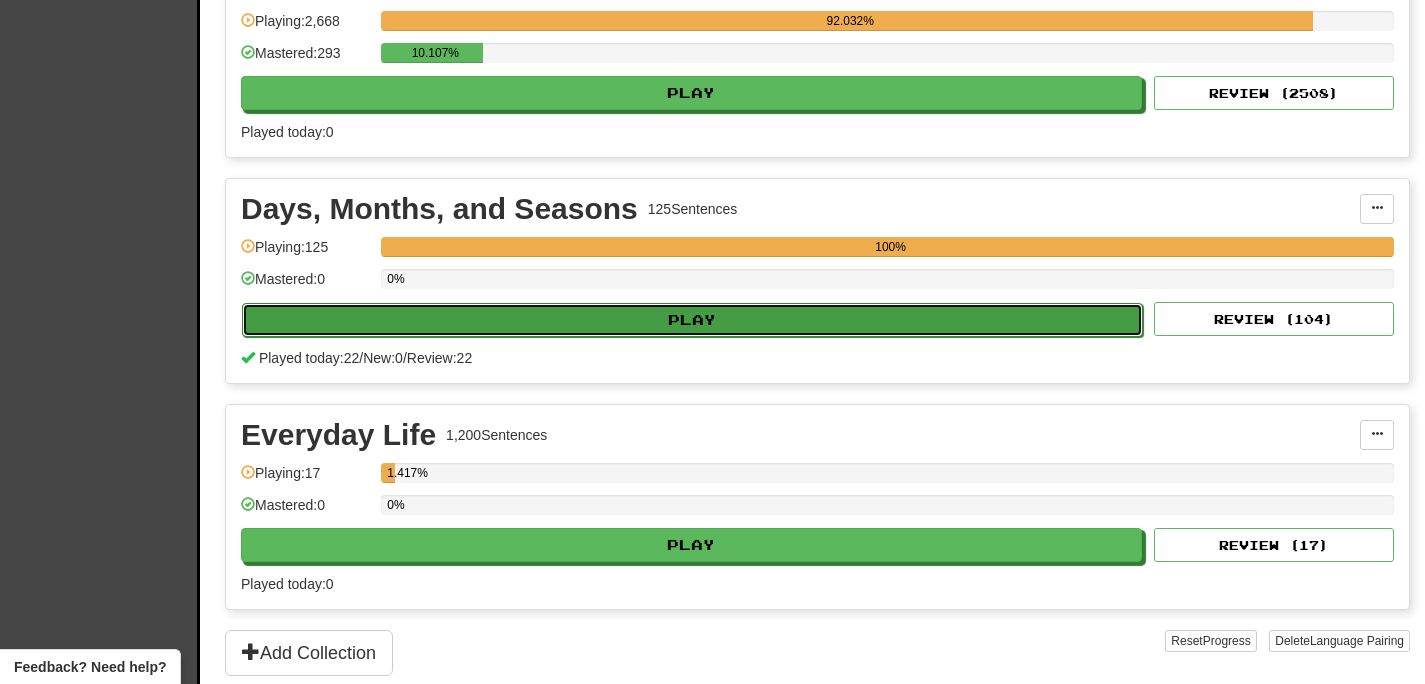click on "Play" at bounding box center [692, 320] 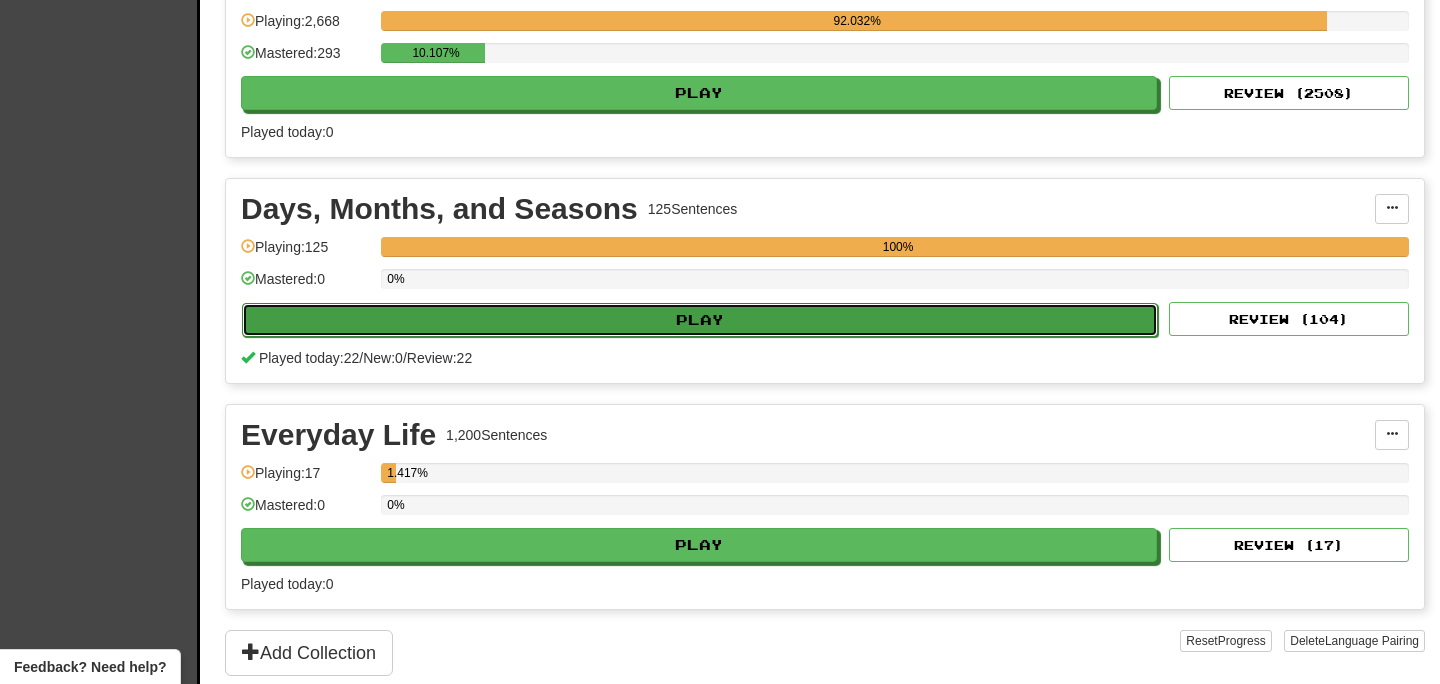 select on "**" 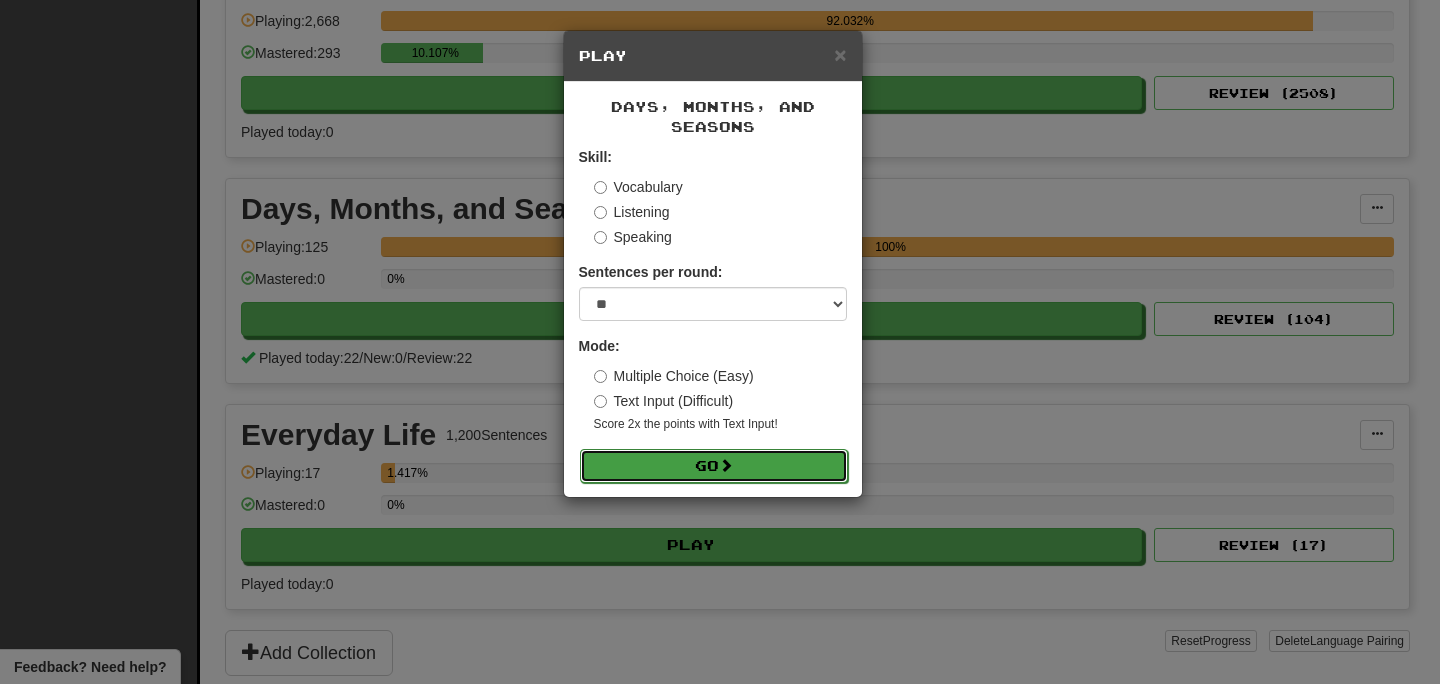 click on "Go" at bounding box center (714, 466) 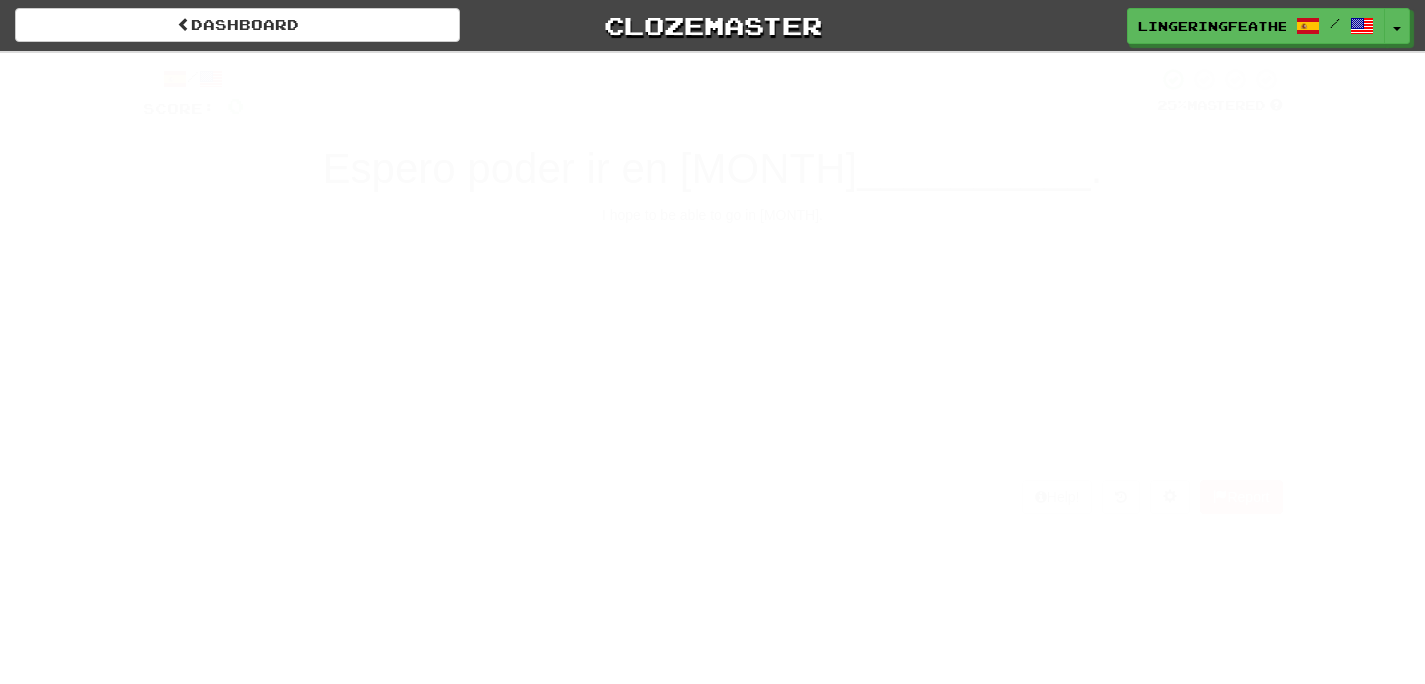 scroll, scrollTop: 0, scrollLeft: 0, axis: both 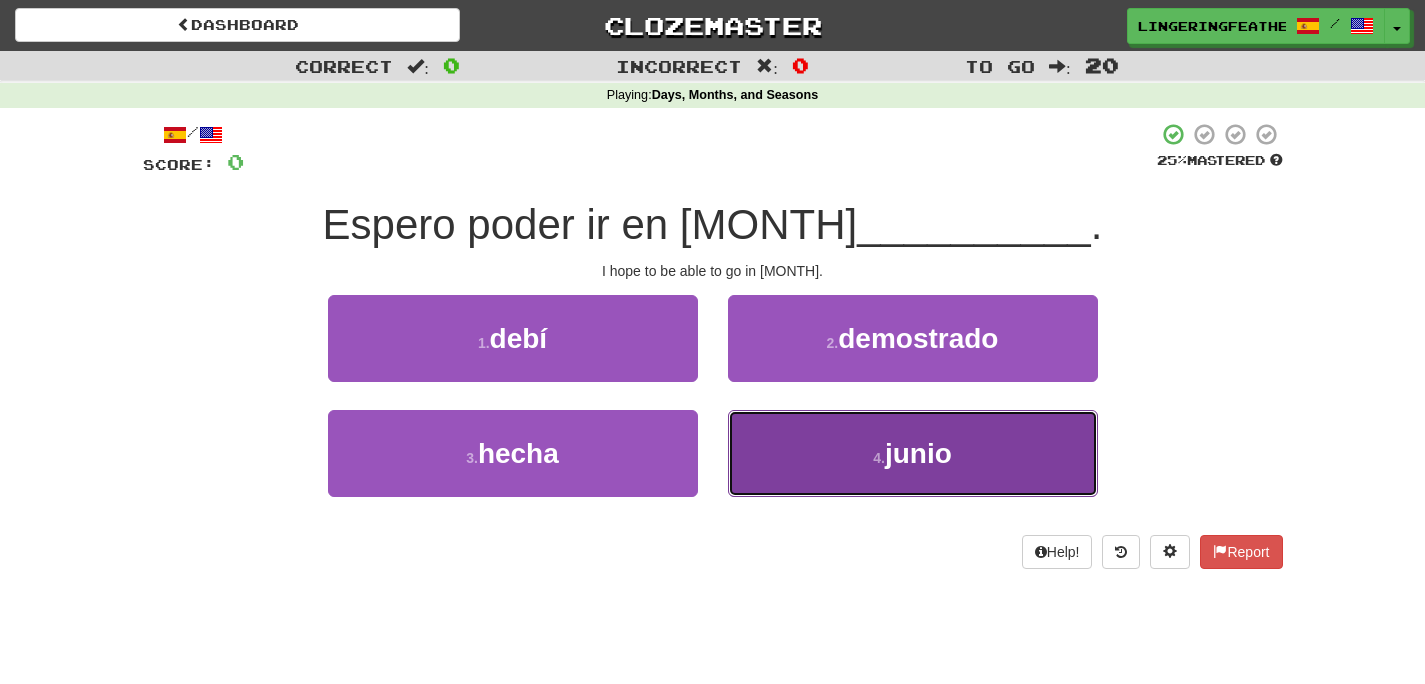 click on "4 .  junio" at bounding box center (913, 453) 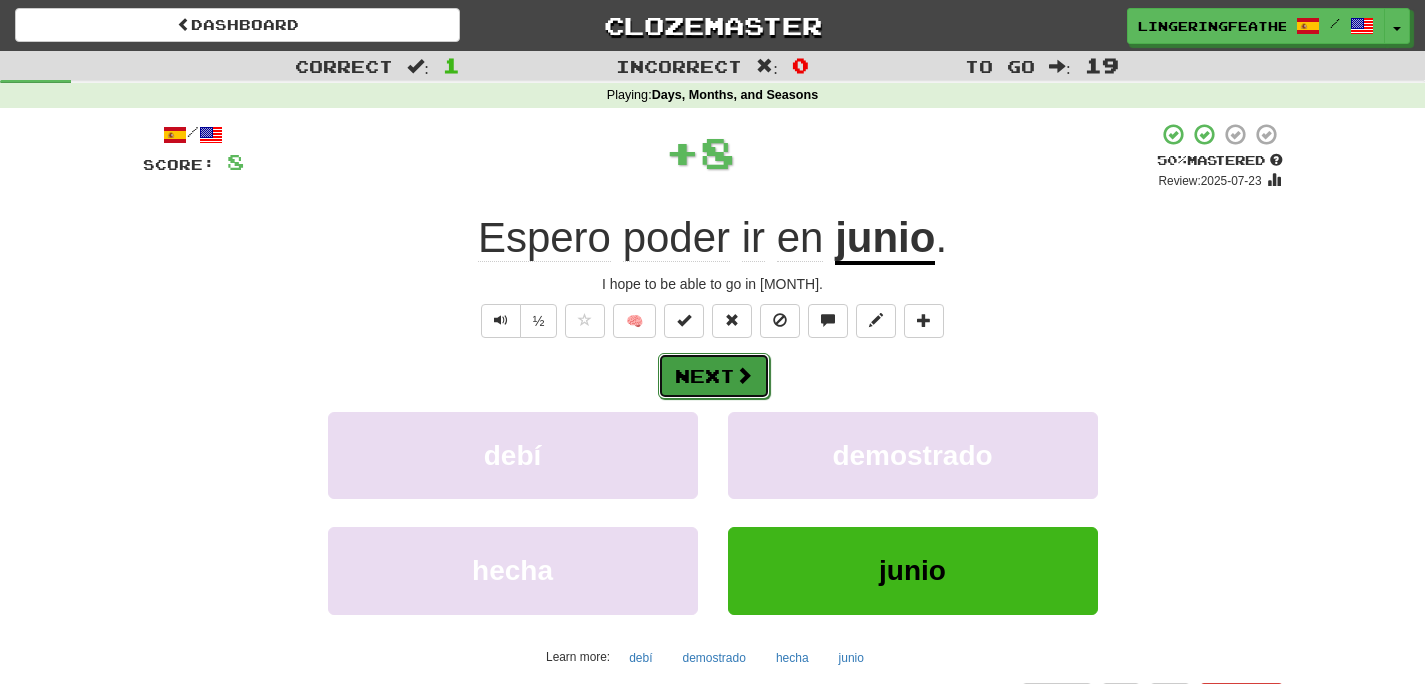 click on "Next" at bounding box center (714, 376) 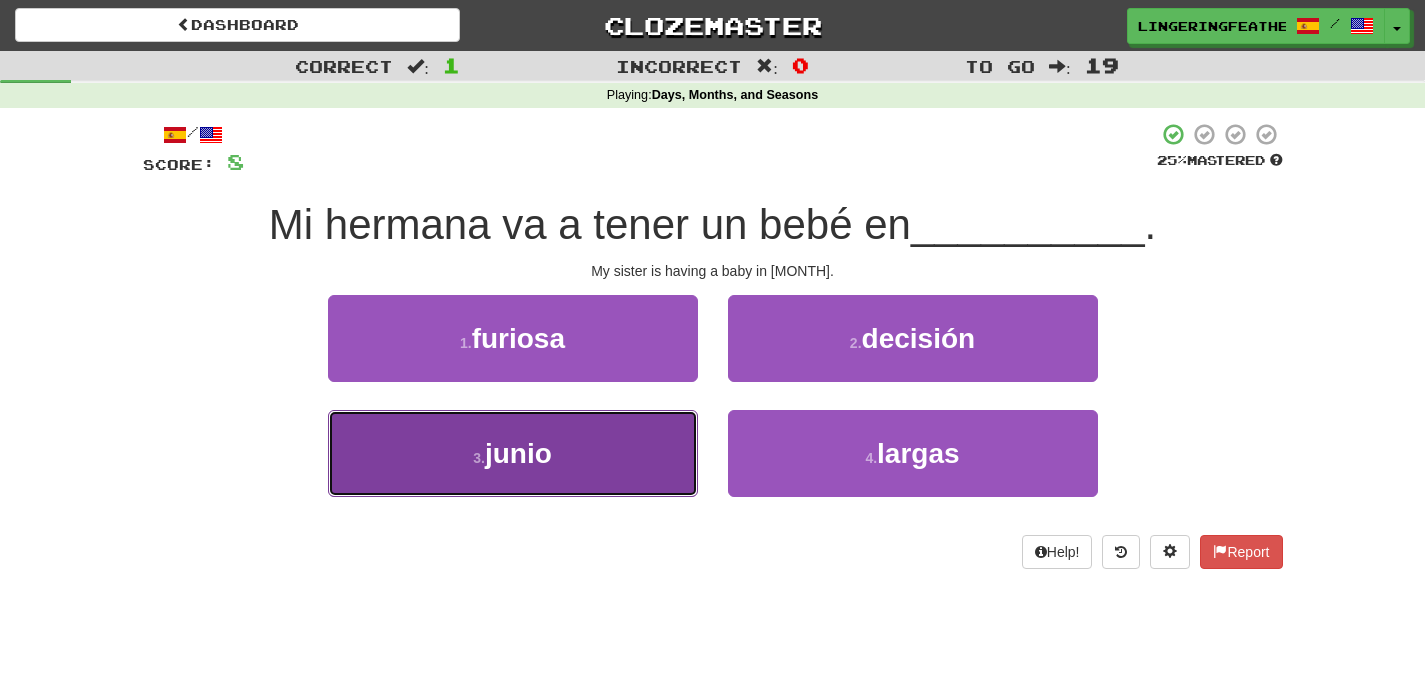 click on "3 .  junio" at bounding box center (513, 453) 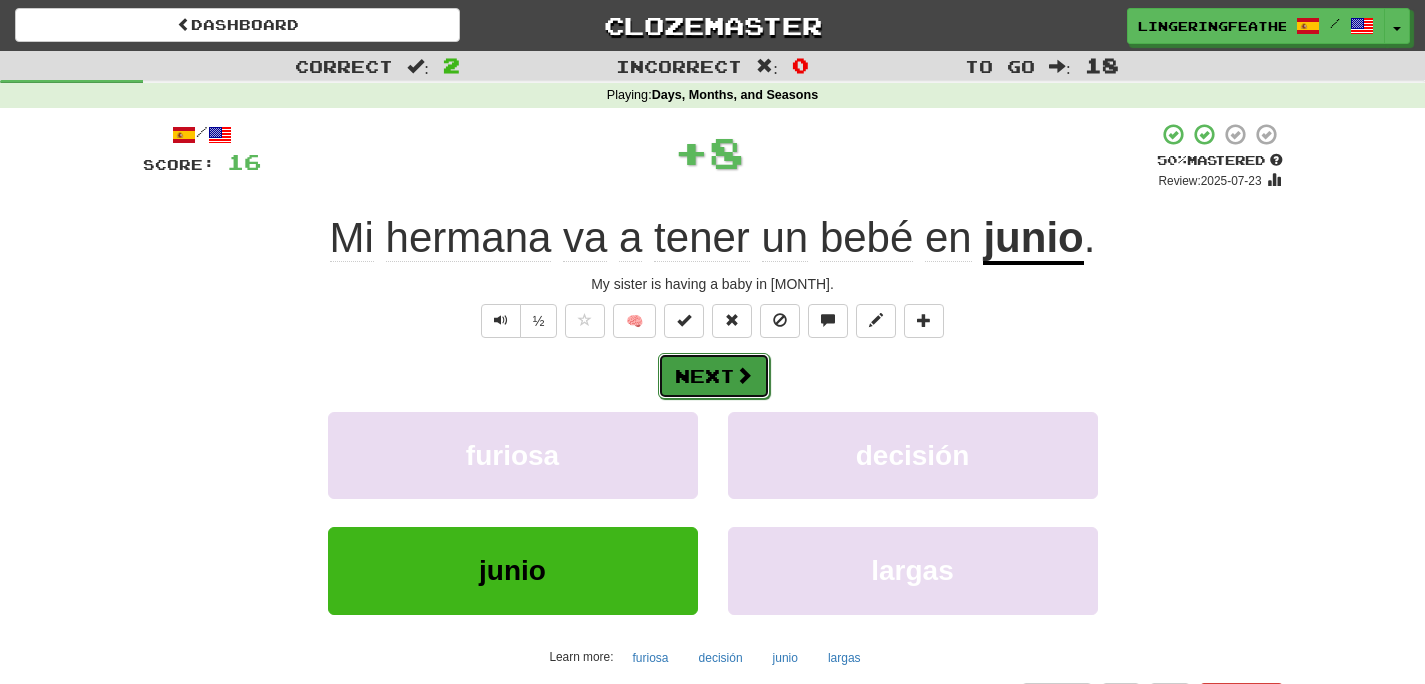 click on "Next" at bounding box center [714, 376] 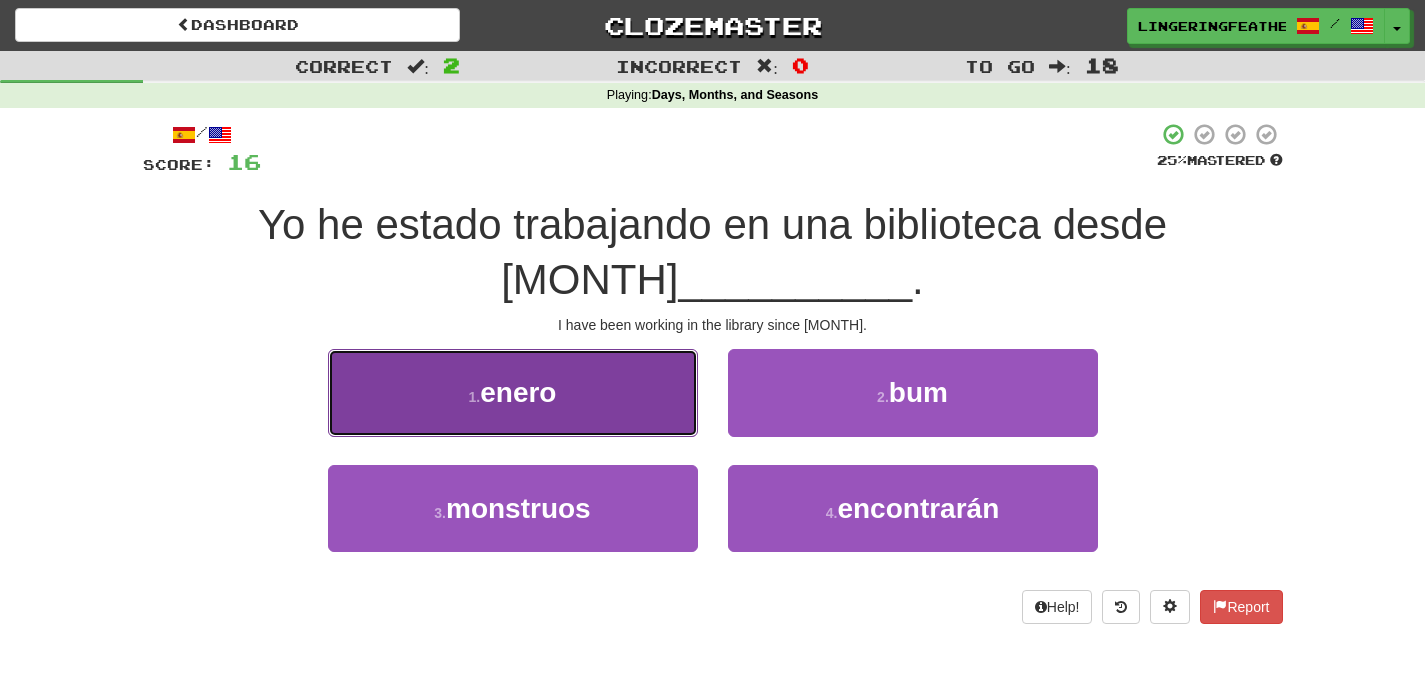 click on "1 .  enero" at bounding box center (513, 392) 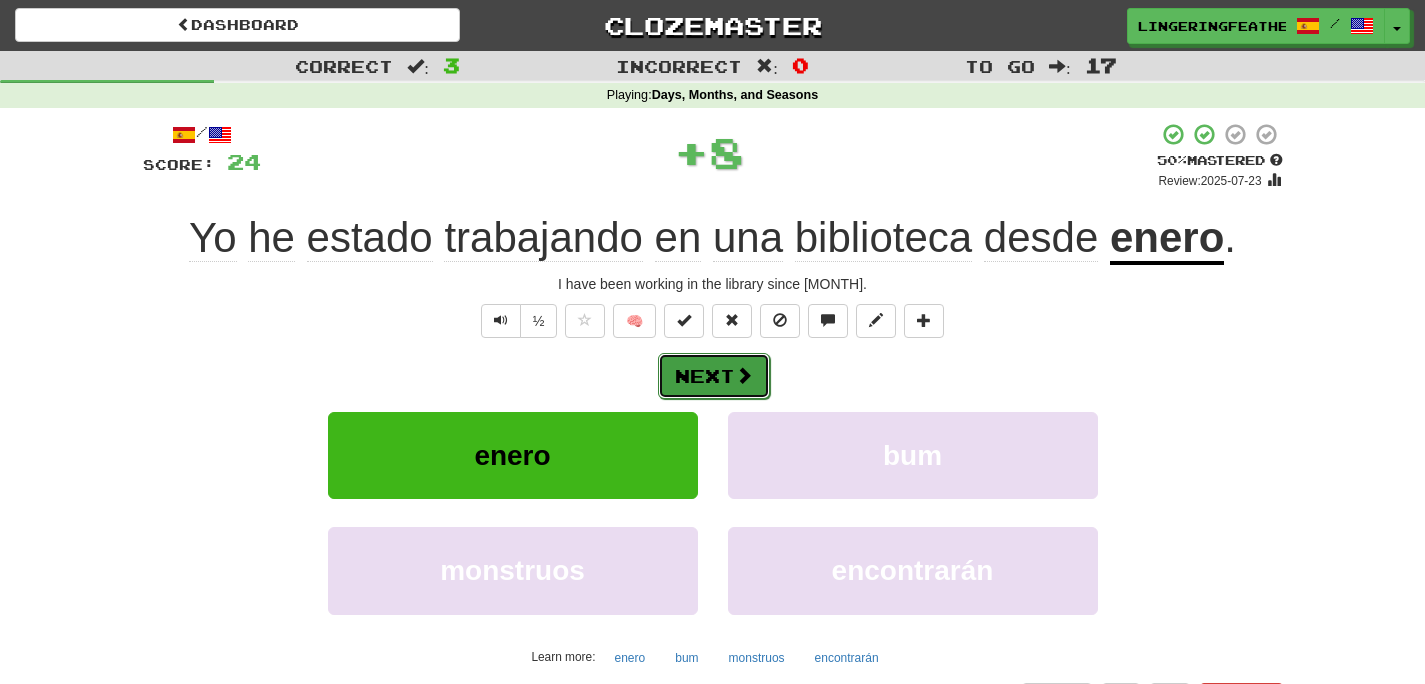 click on "Next" at bounding box center [714, 376] 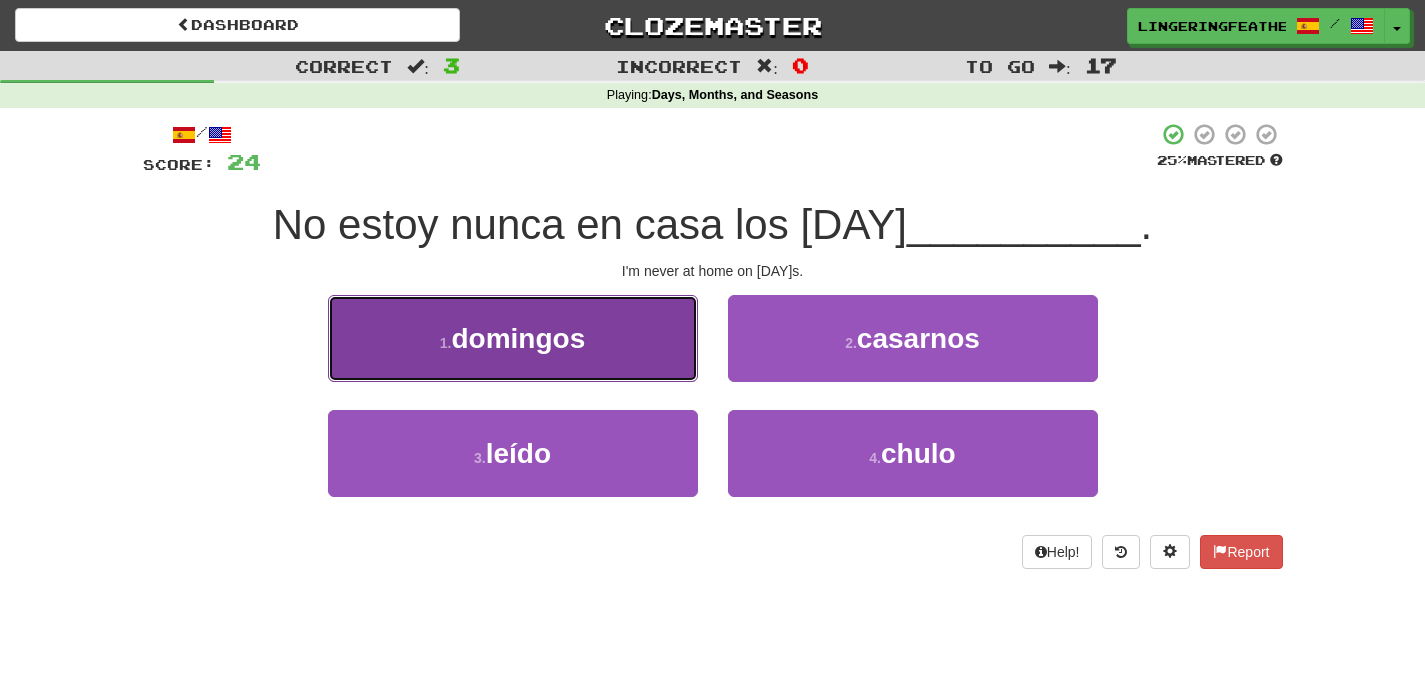 click on "1 .  domingos" at bounding box center [513, 338] 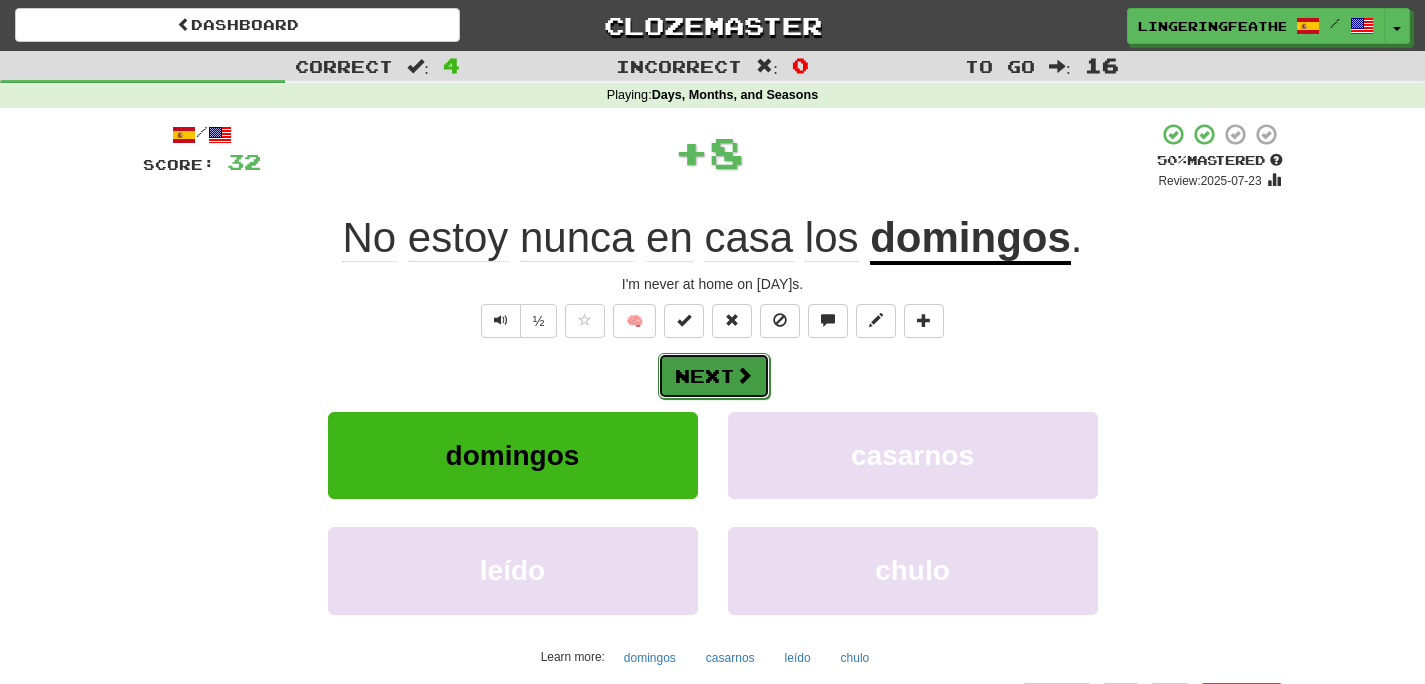 click on "Next" at bounding box center (714, 376) 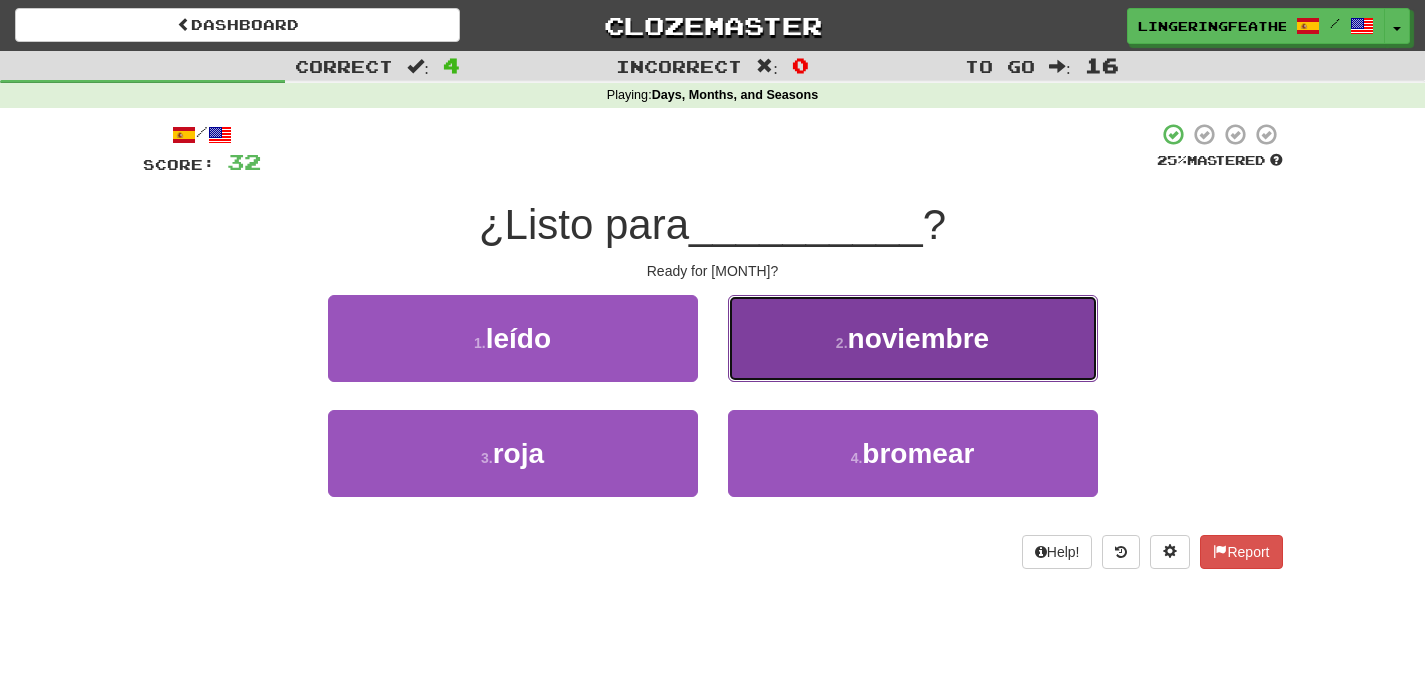 click on "2 .  noviembre" at bounding box center [913, 338] 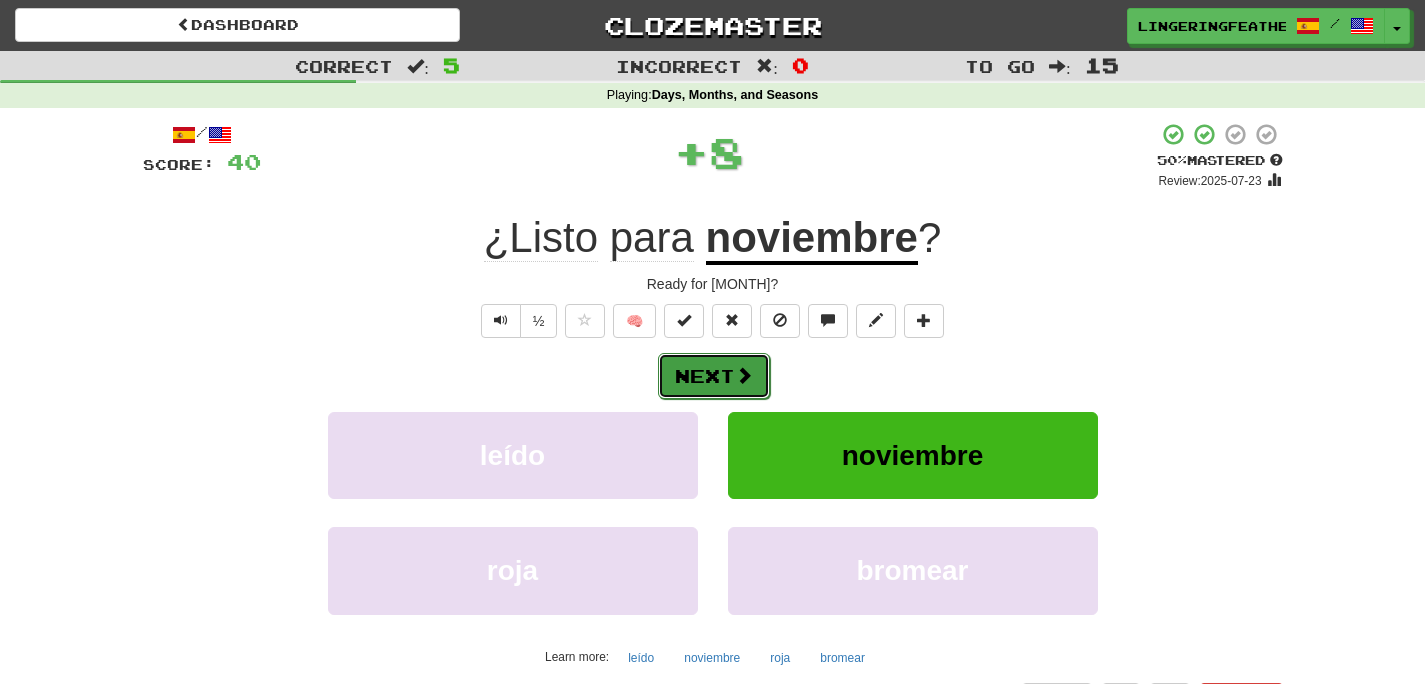 click on "Next" at bounding box center (714, 376) 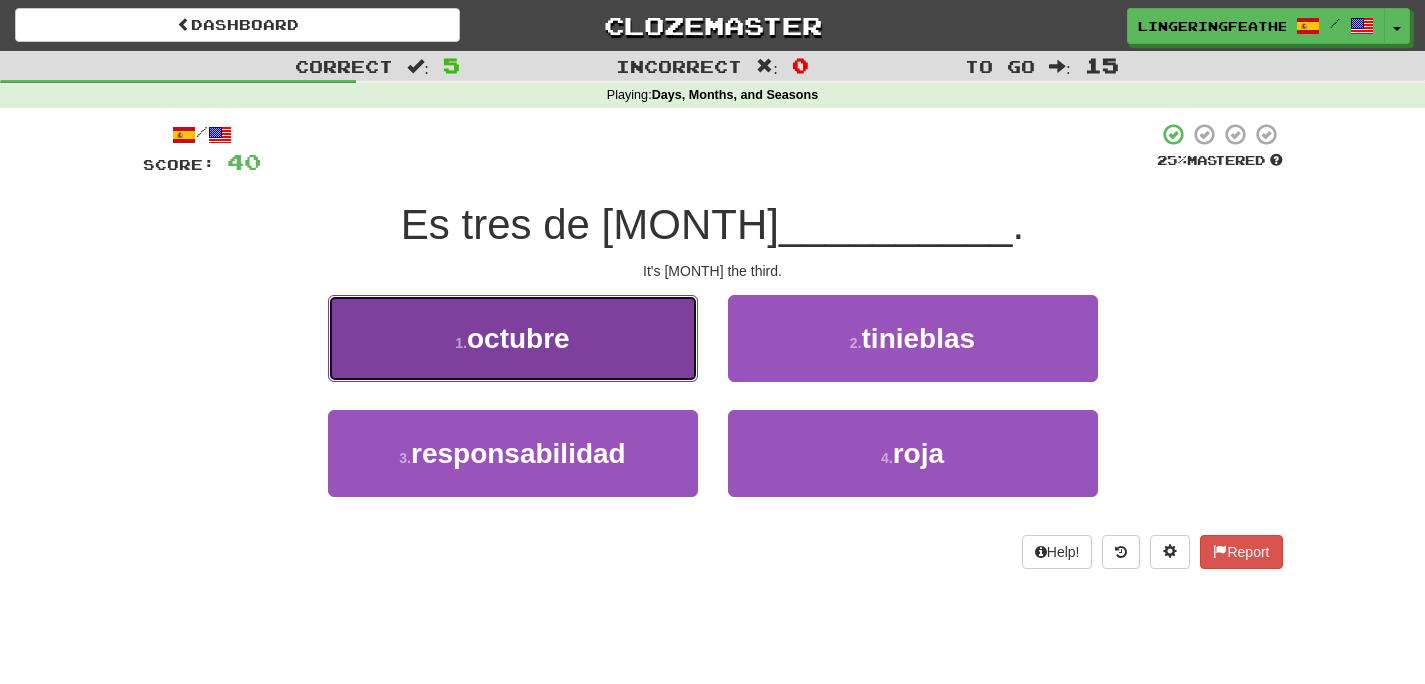 click on "1 .  octubre" at bounding box center [513, 338] 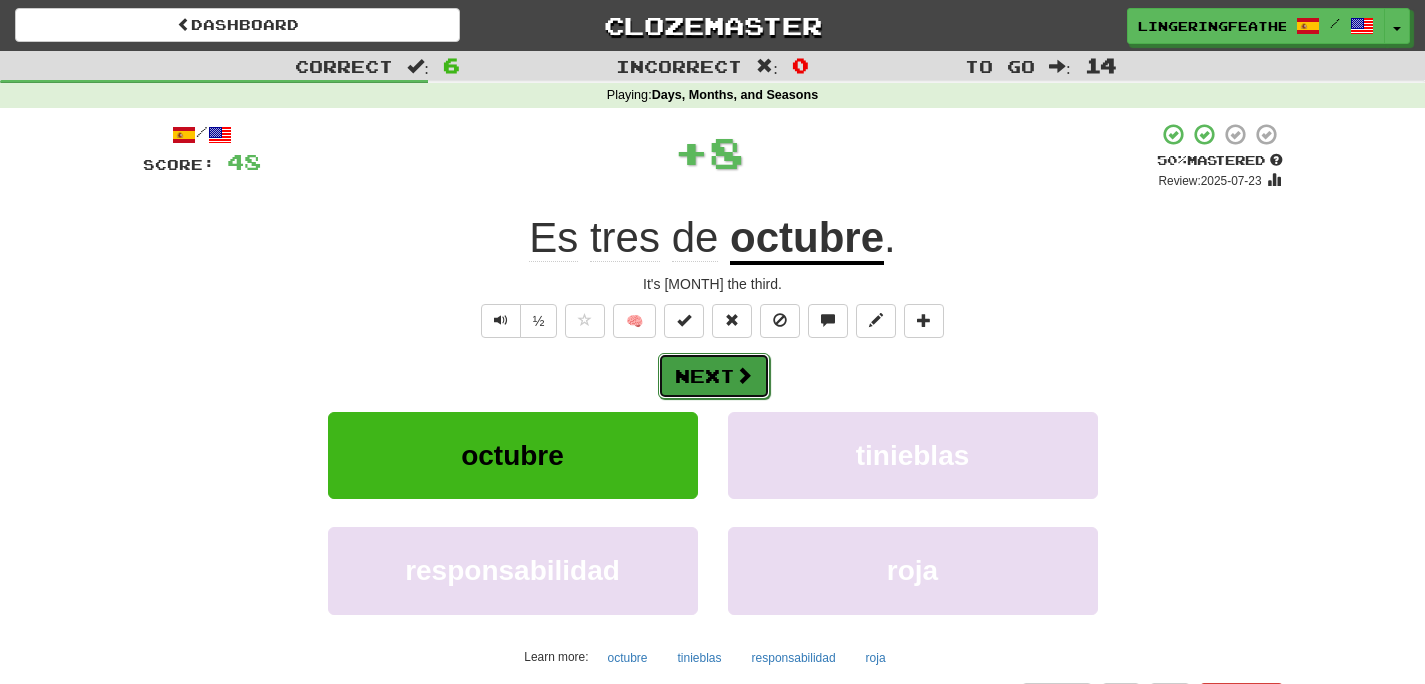 click at bounding box center (744, 375) 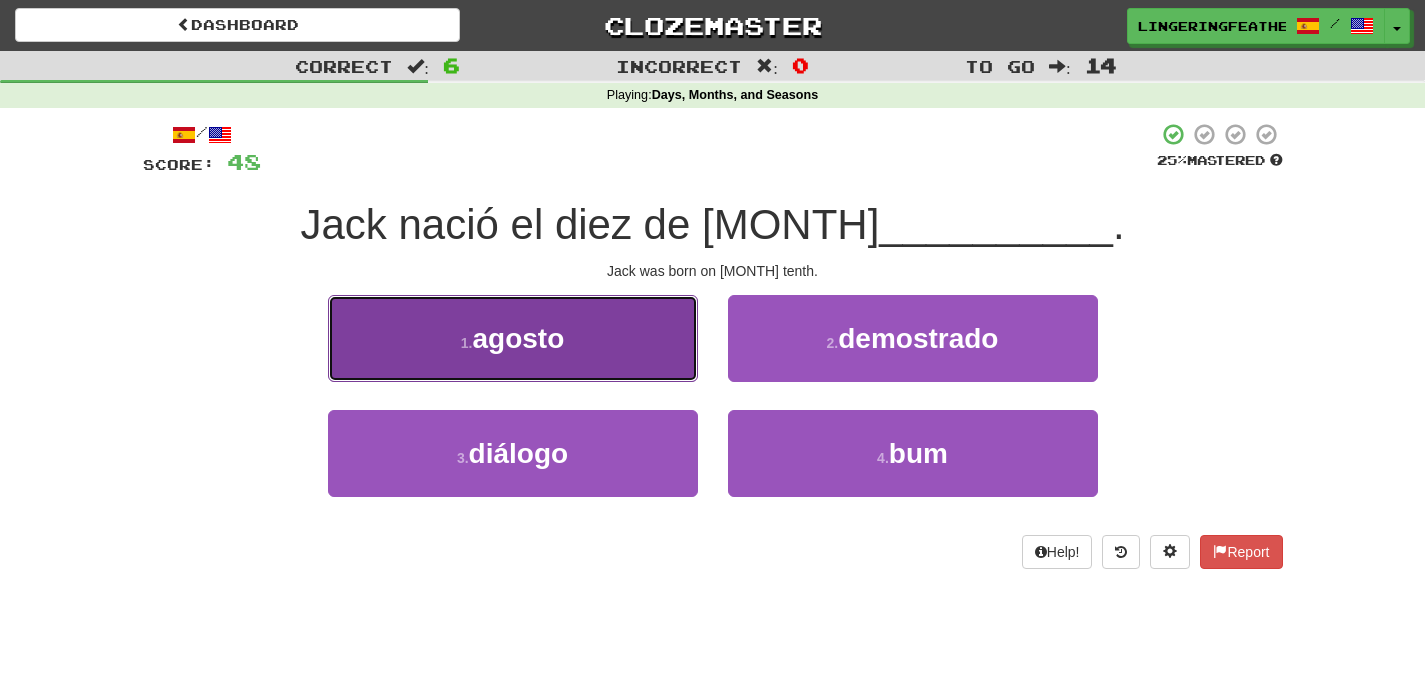 click on "1 .  agosto" at bounding box center (513, 338) 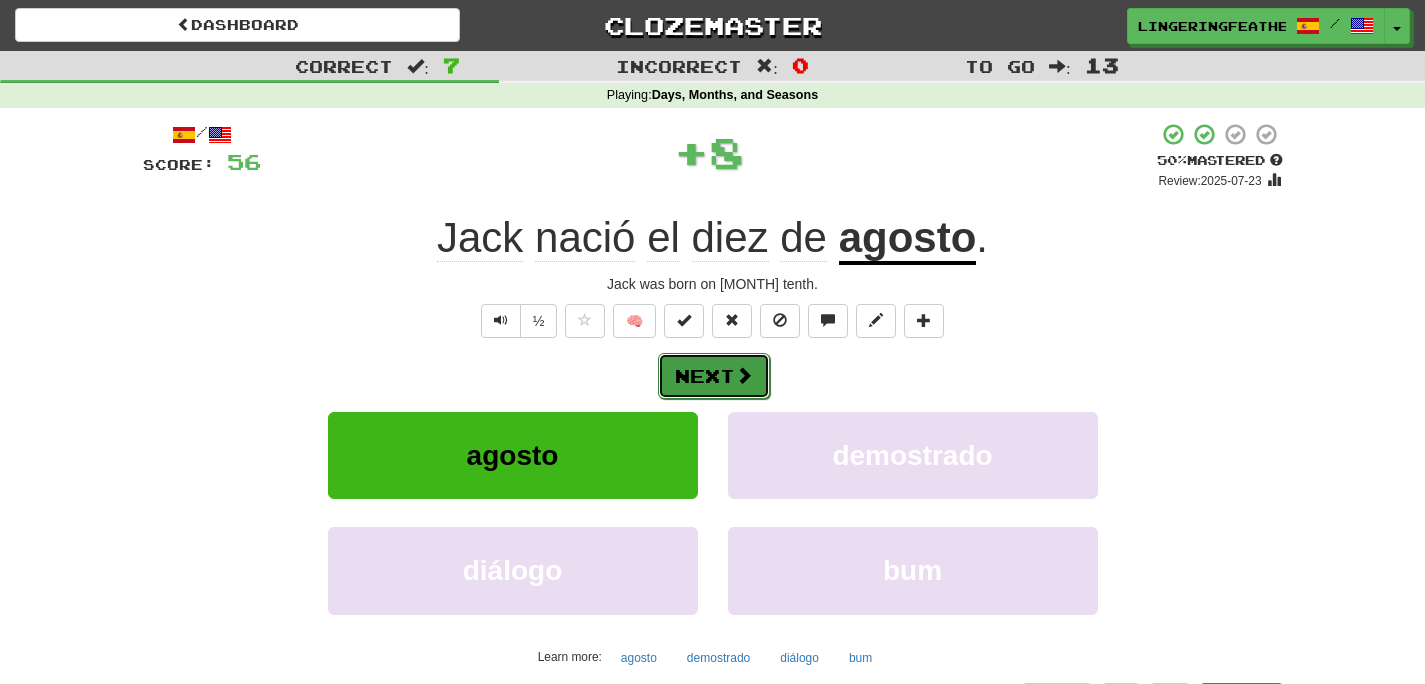 click at bounding box center [744, 375] 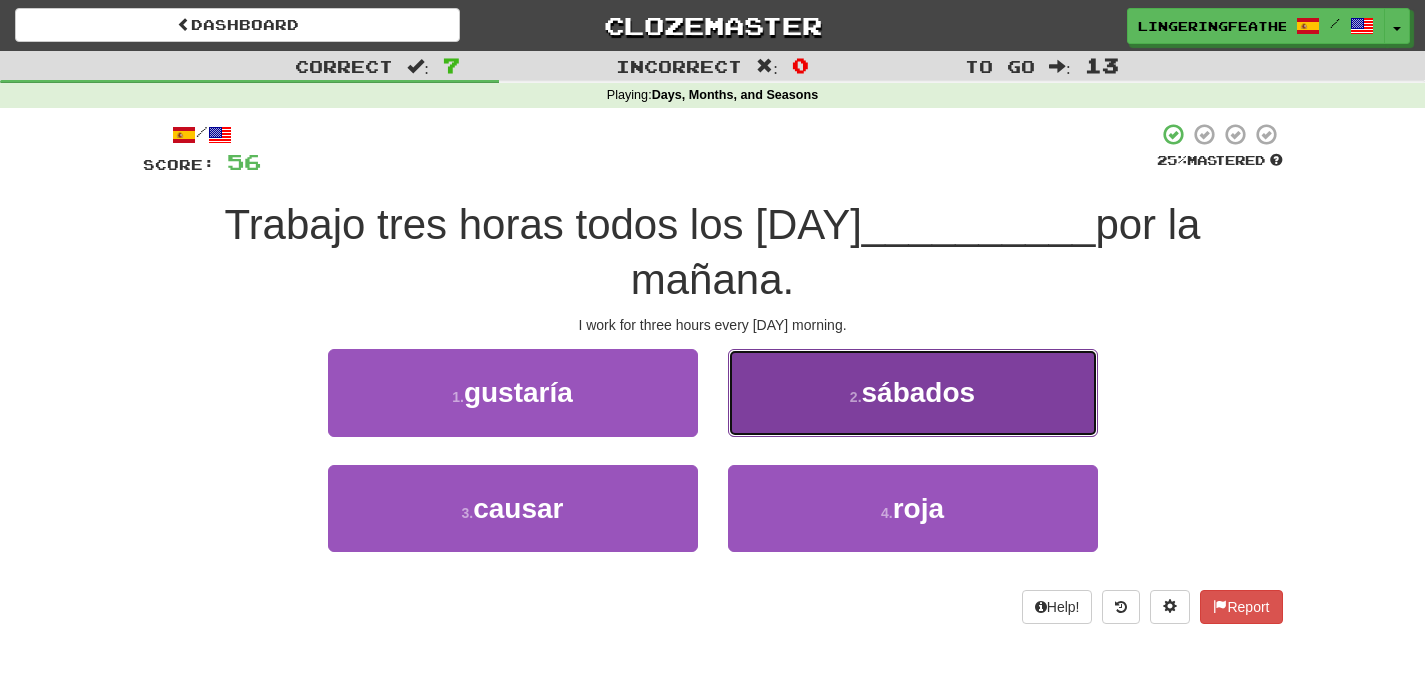 click on "2 .  sábados" at bounding box center (913, 392) 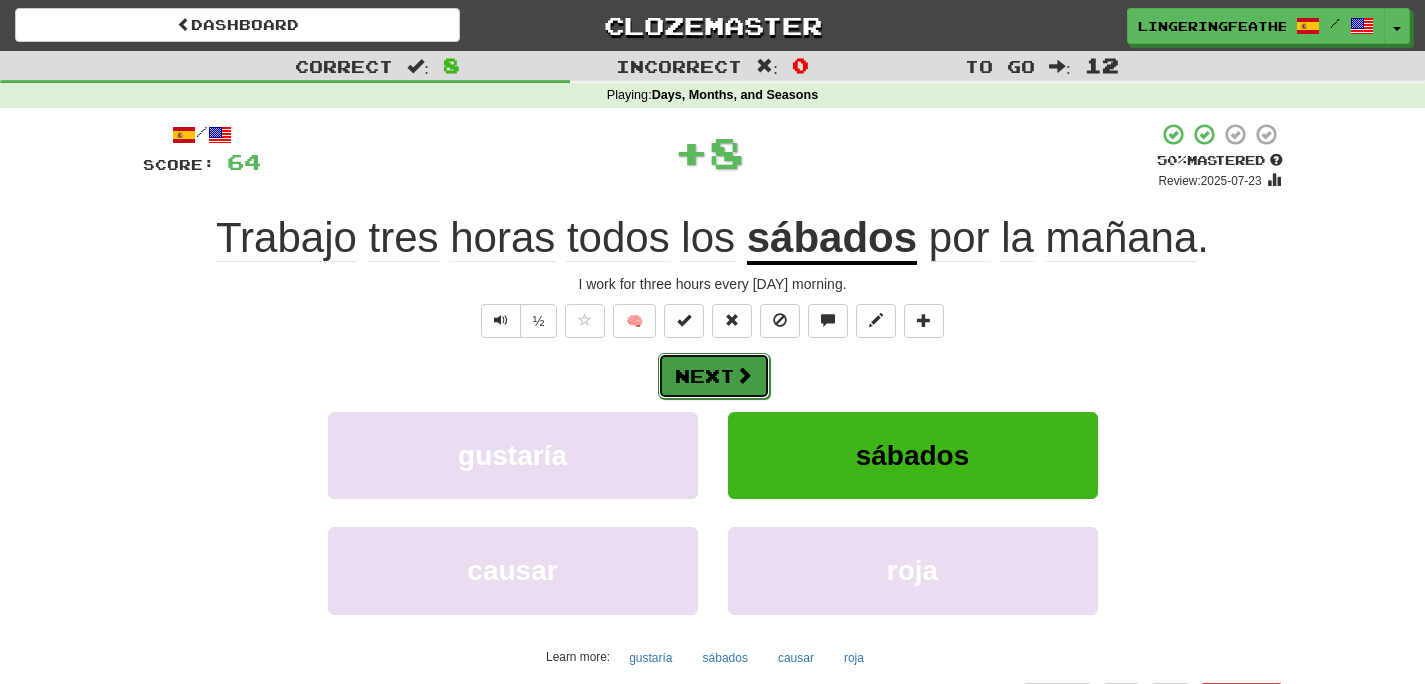 click on "Next" at bounding box center [714, 376] 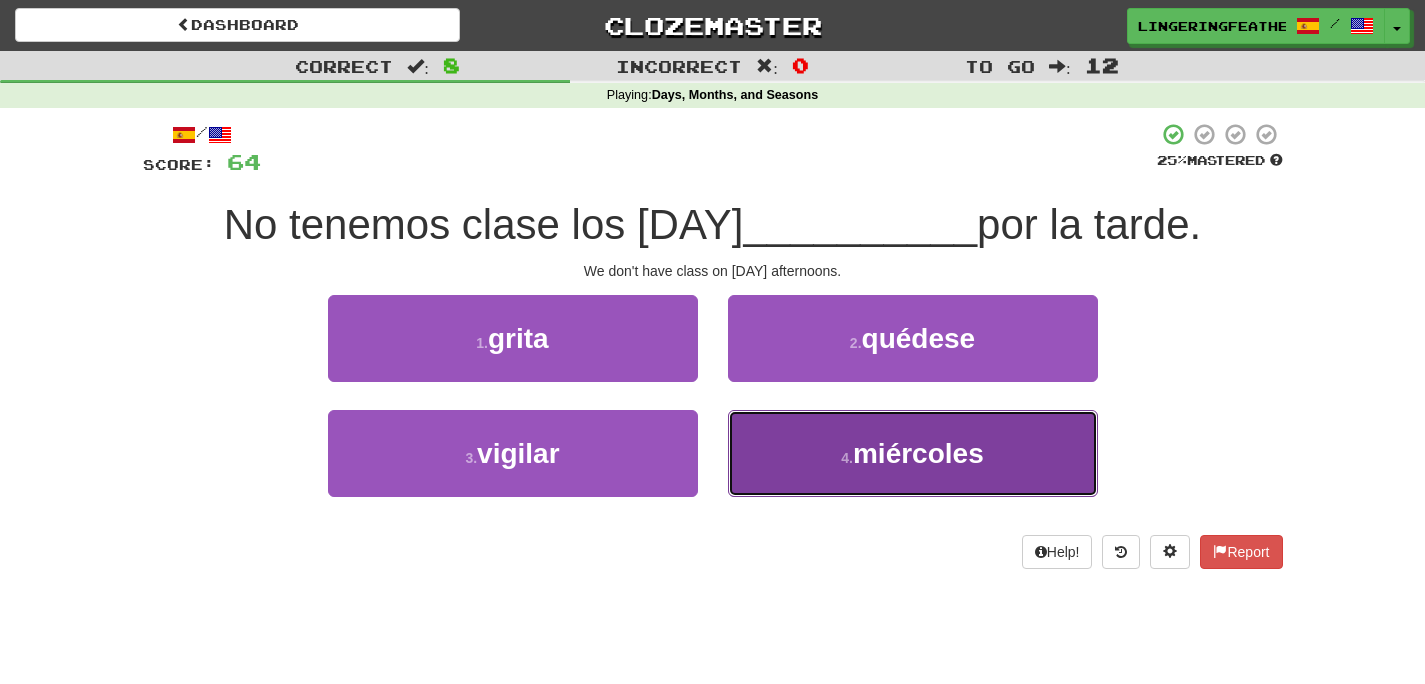 click on "4 .  miércoles" at bounding box center (913, 453) 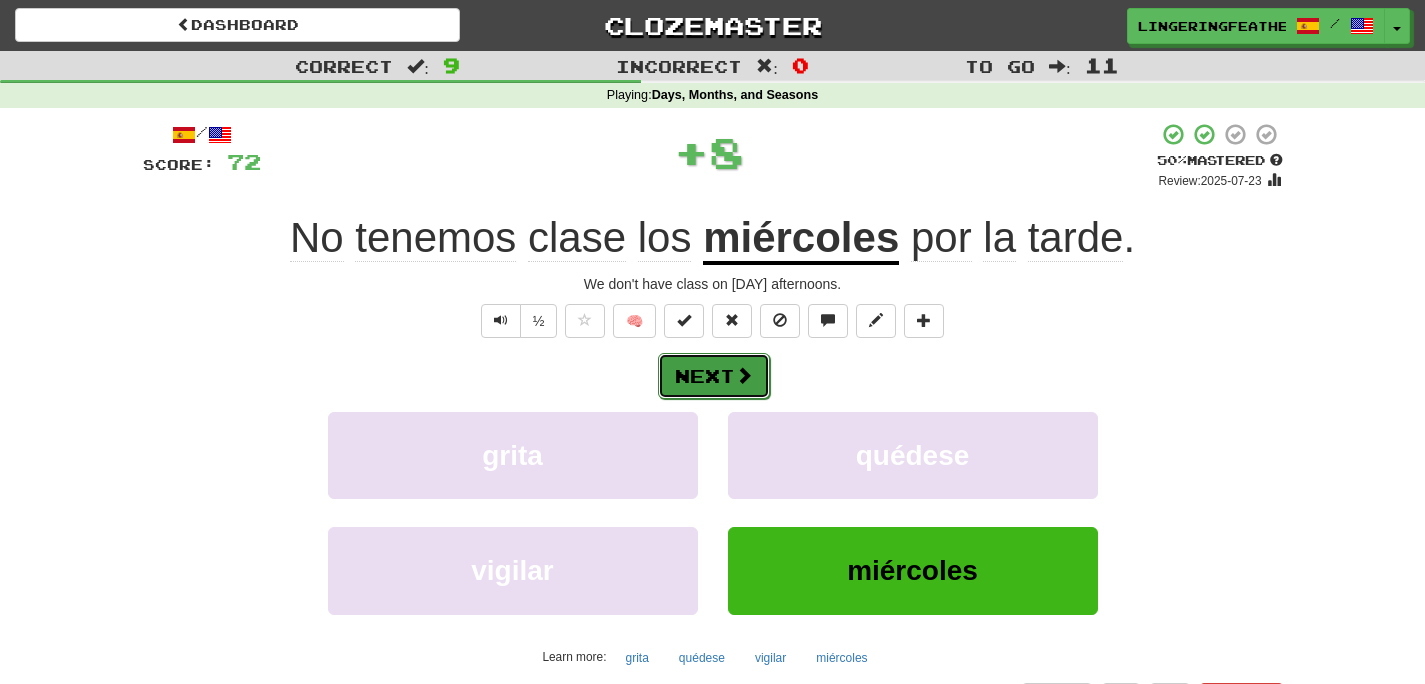 click on "Next" at bounding box center (714, 376) 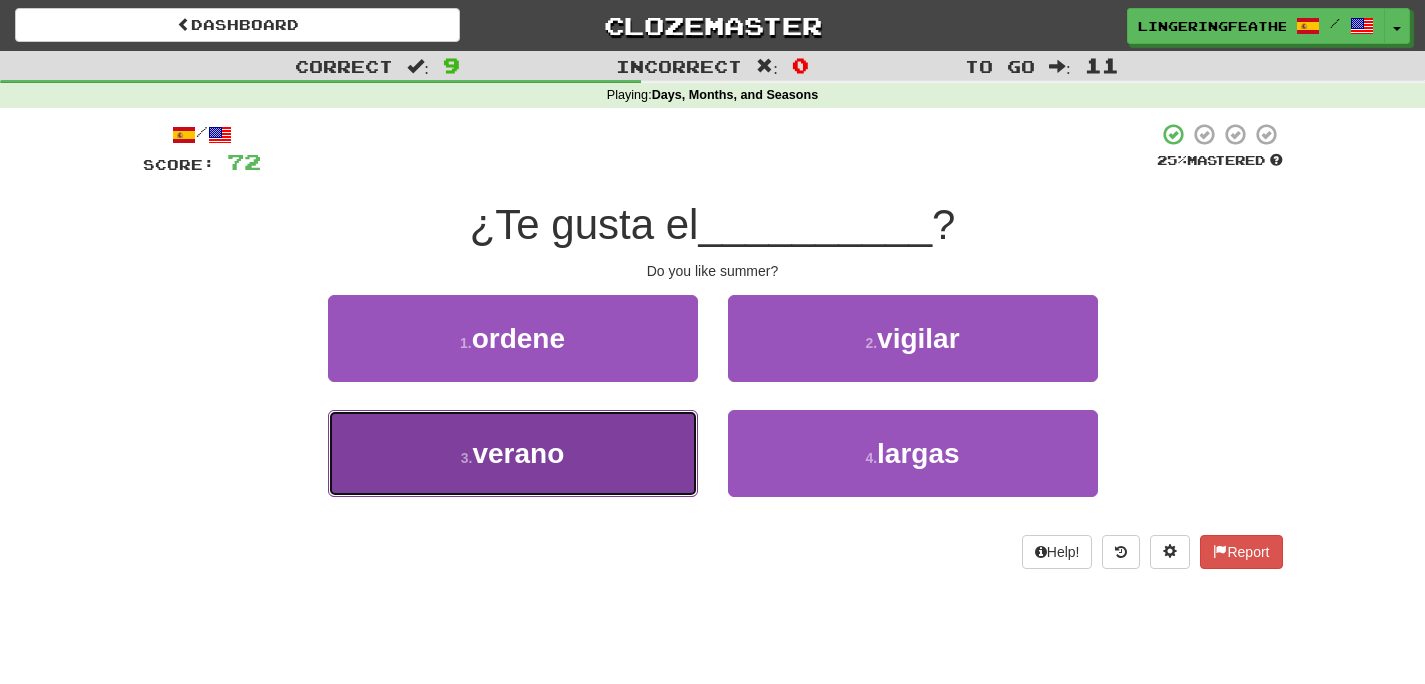 click on "3 .  verano" at bounding box center [513, 453] 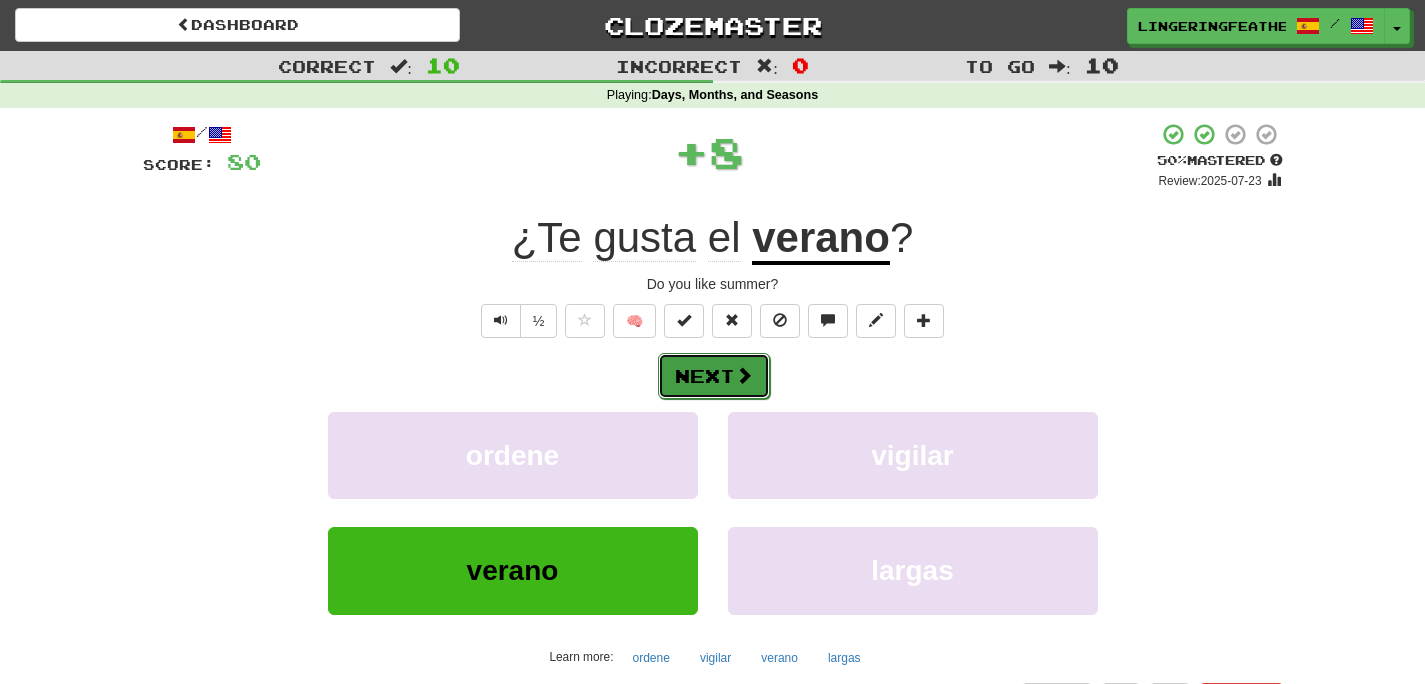 click on "Next" at bounding box center (714, 376) 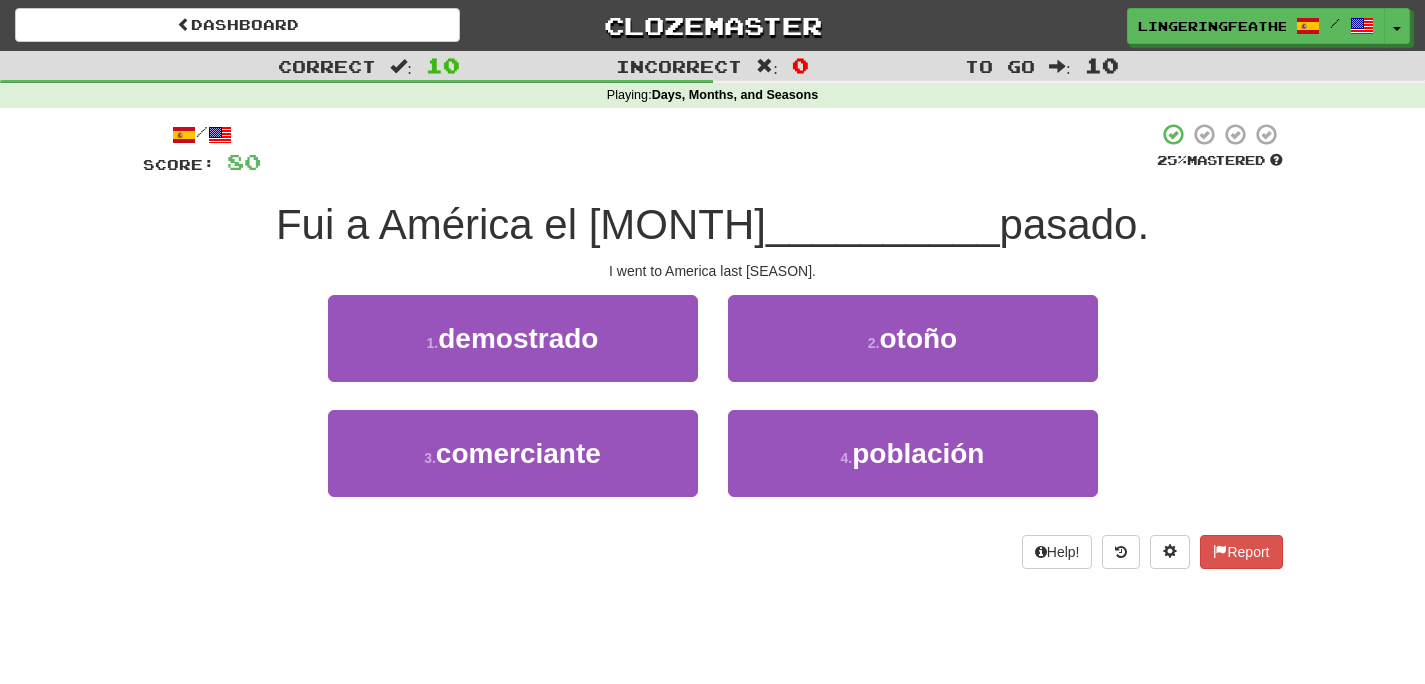 click on "2 .  otoño" at bounding box center (913, 352) 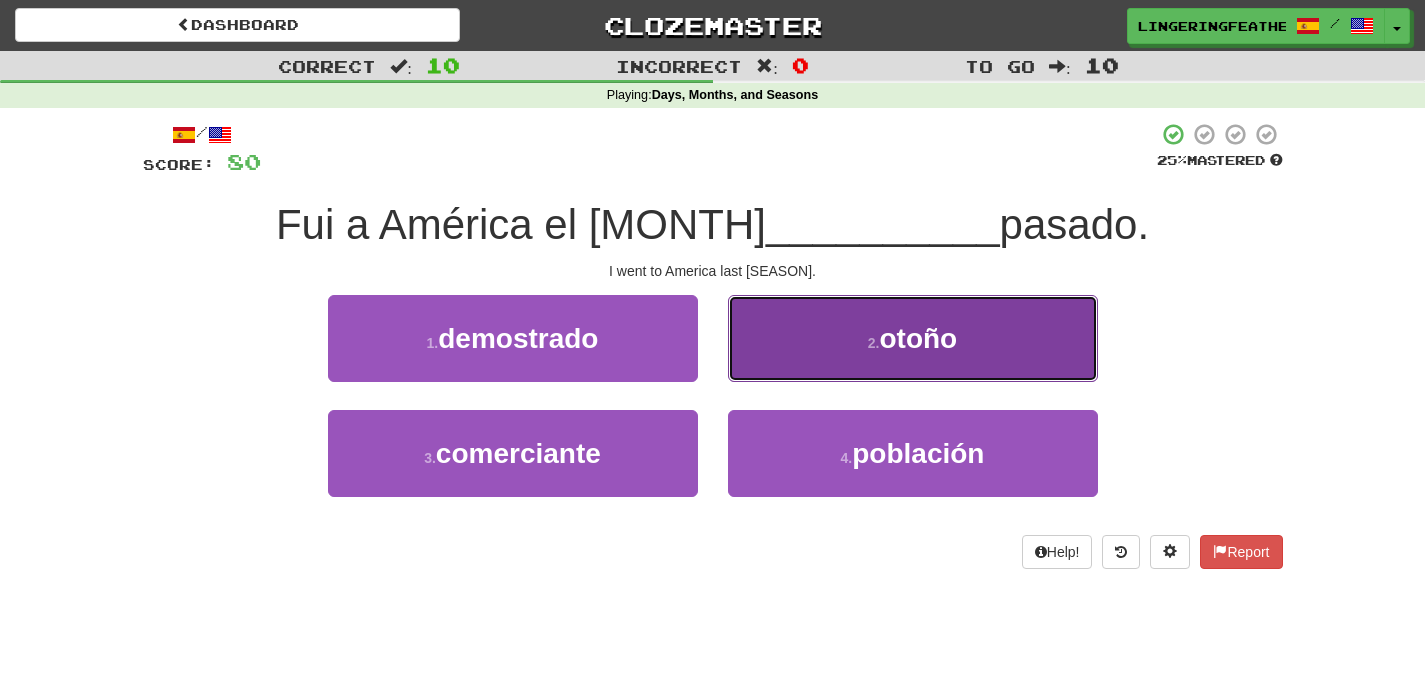 click on "2 .  otoño" at bounding box center (913, 338) 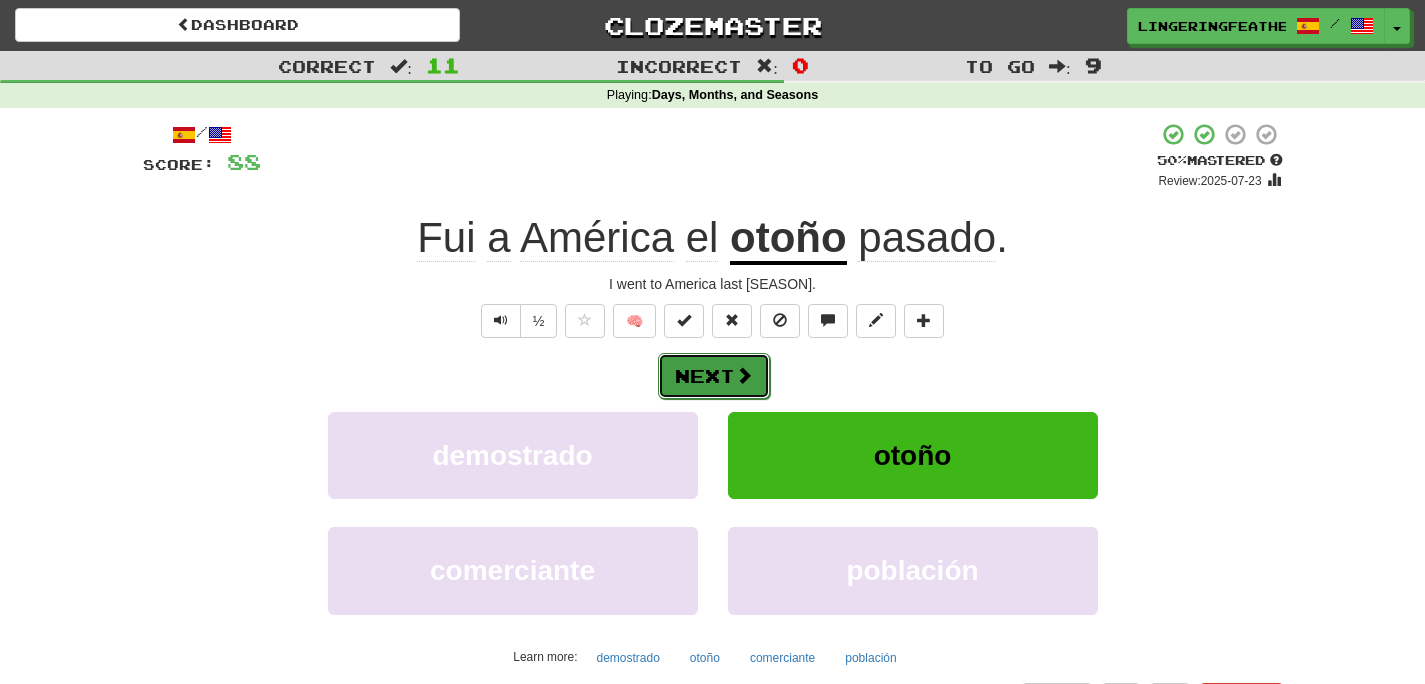 click on "Next" at bounding box center (714, 376) 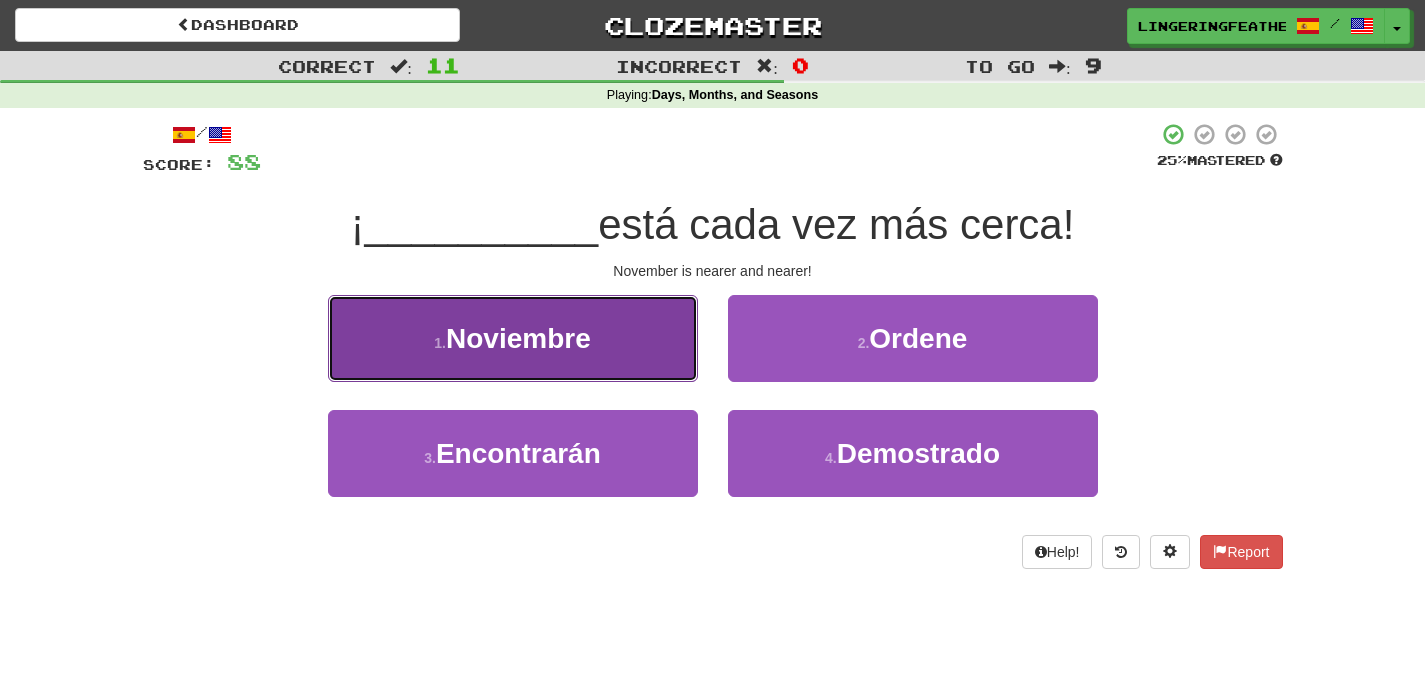 click on "1 .  Noviembre" at bounding box center (513, 338) 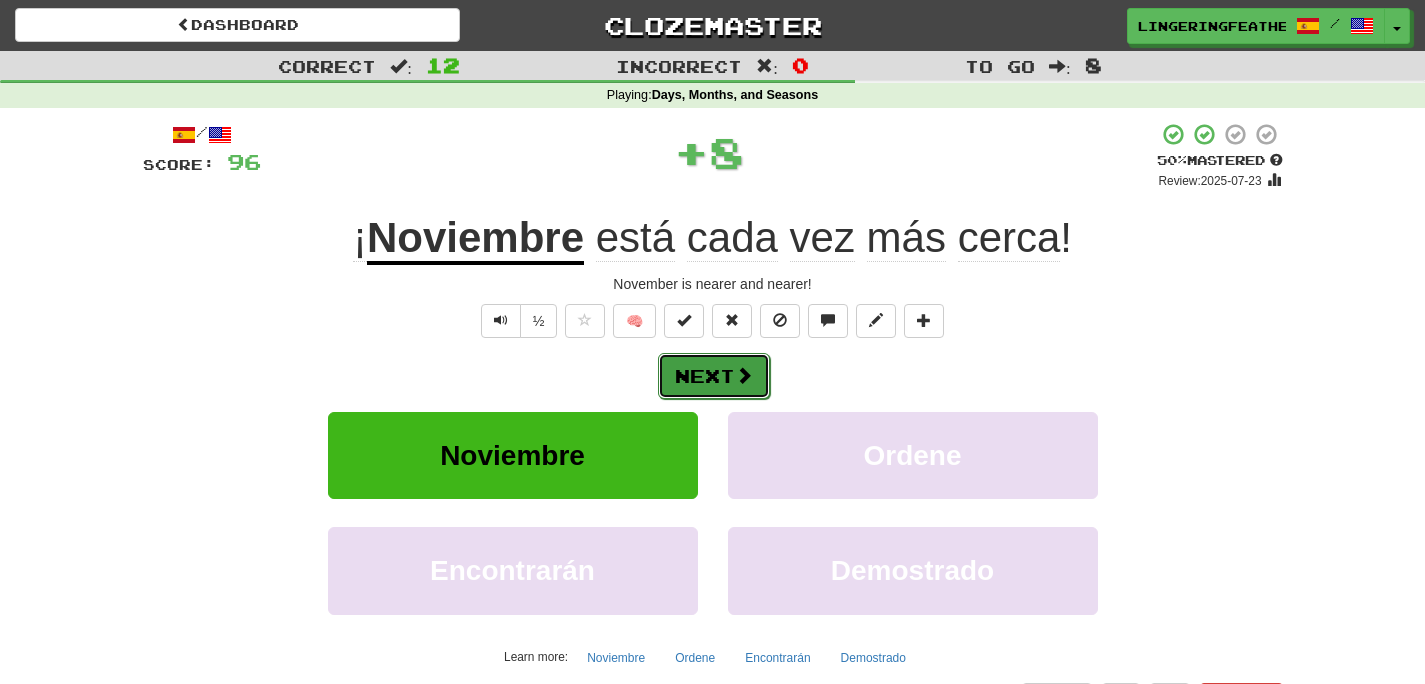 click on "Next" at bounding box center [714, 376] 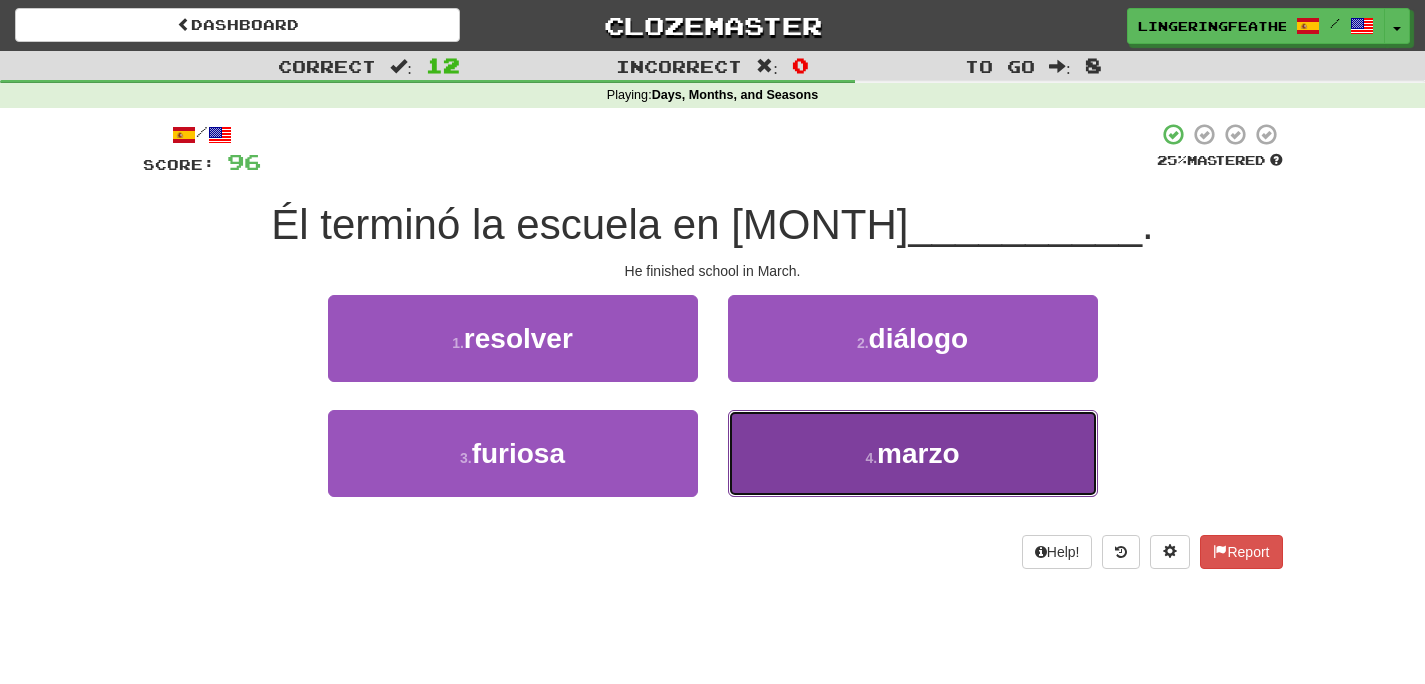 click on "4 .  marzo" at bounding box center [913, 453] 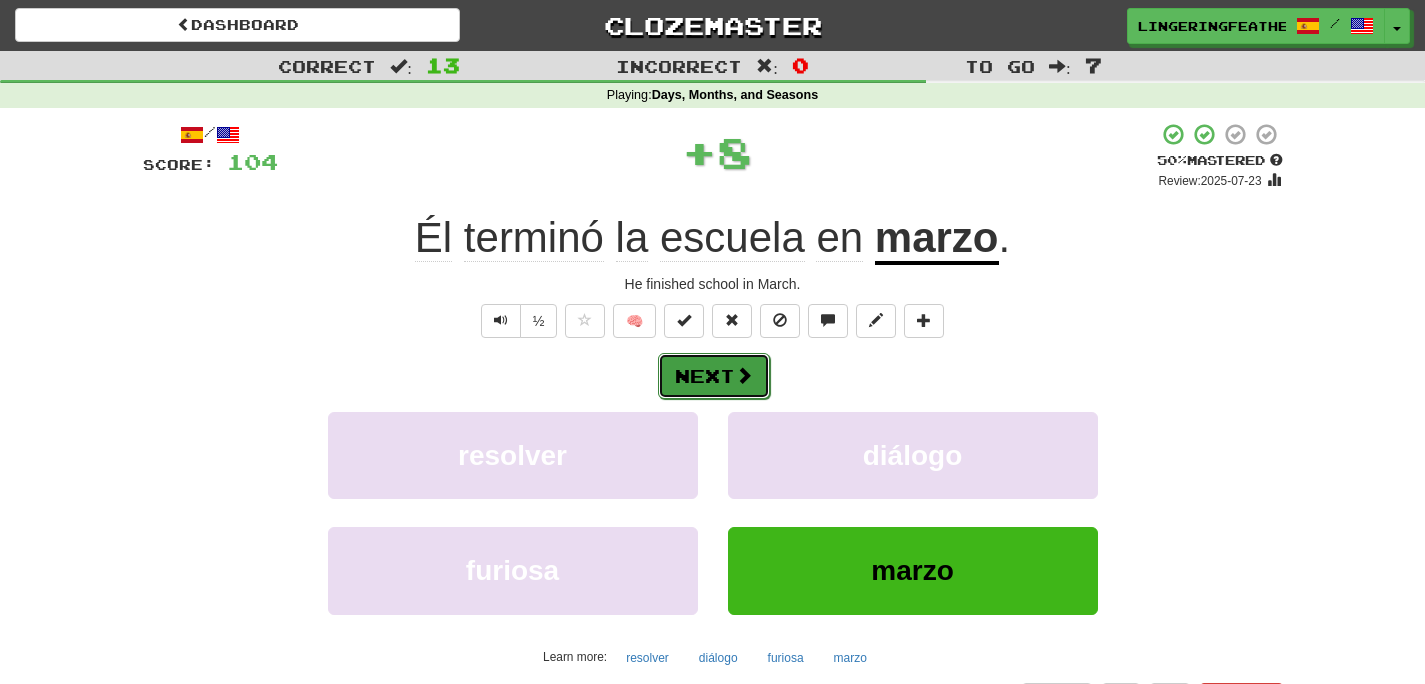 click on "Next" at bounding box center [714, 376] 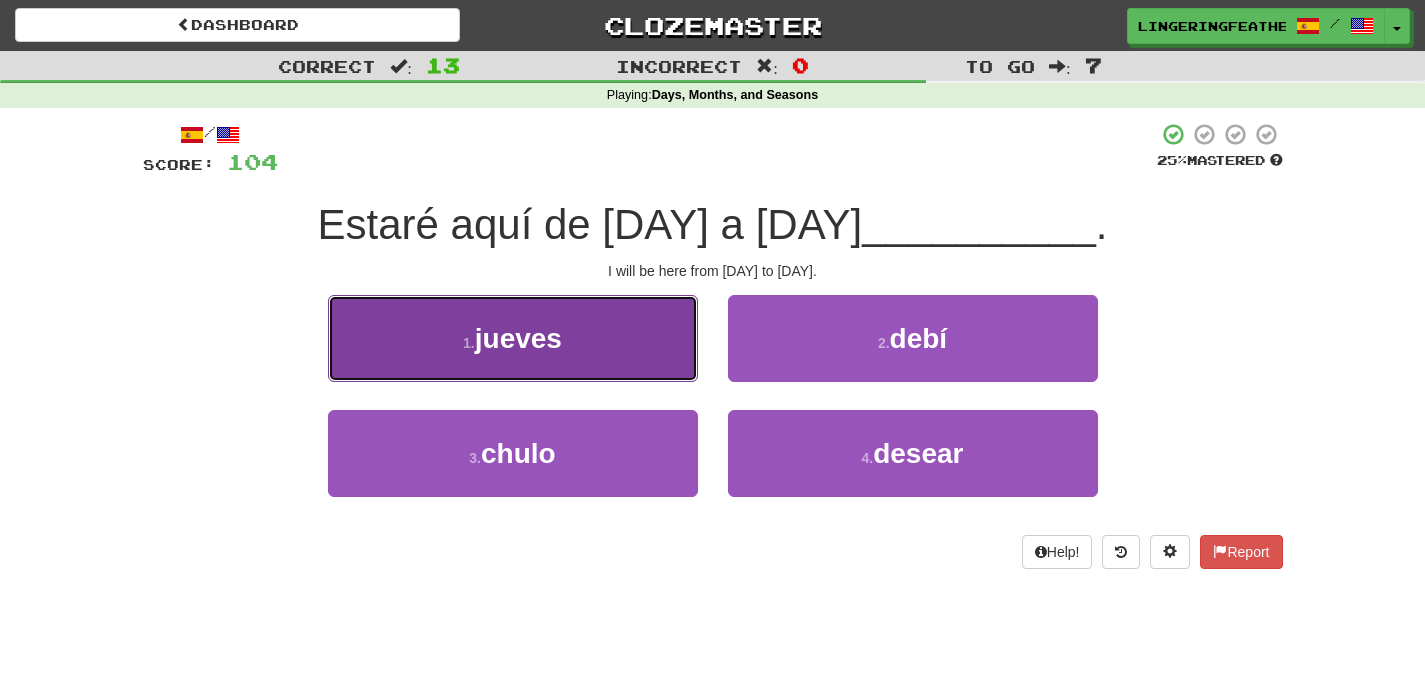 click on "1 .  jueves" at bounding box center [513, 338] 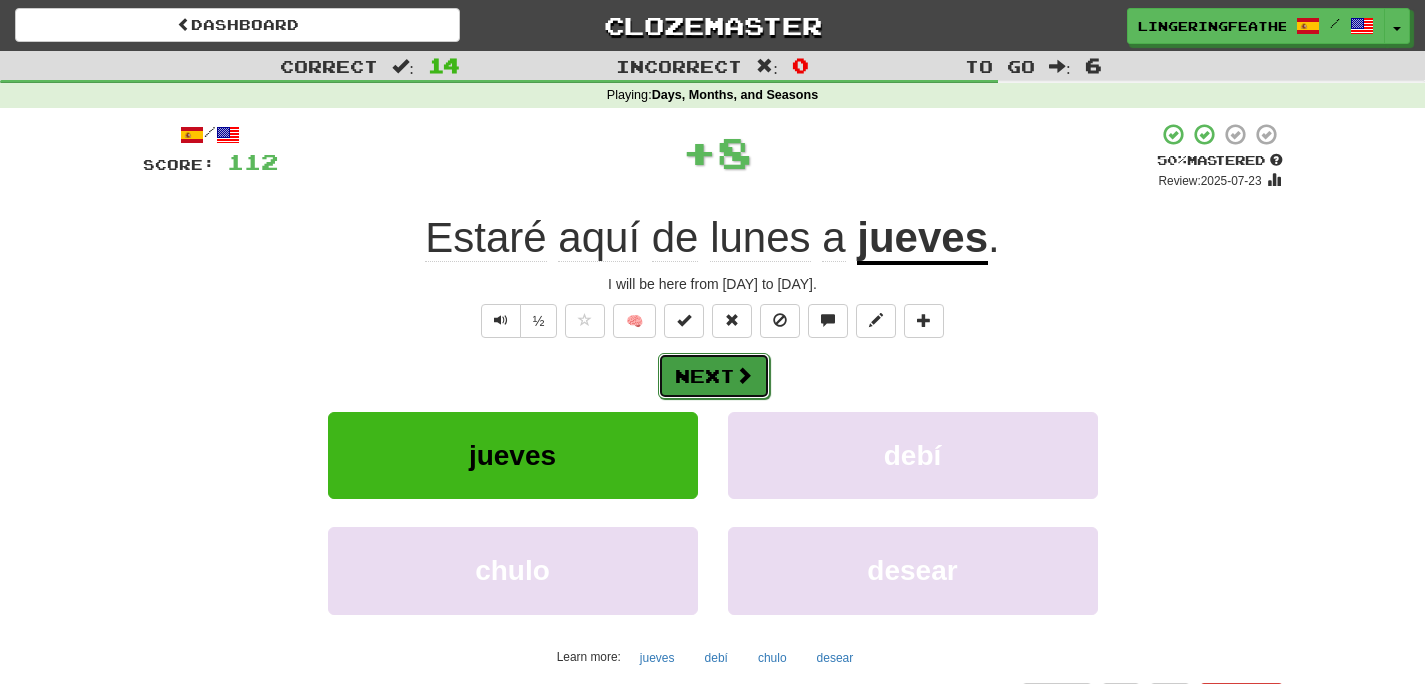 click on "Next" at bounding box center (714, 376) 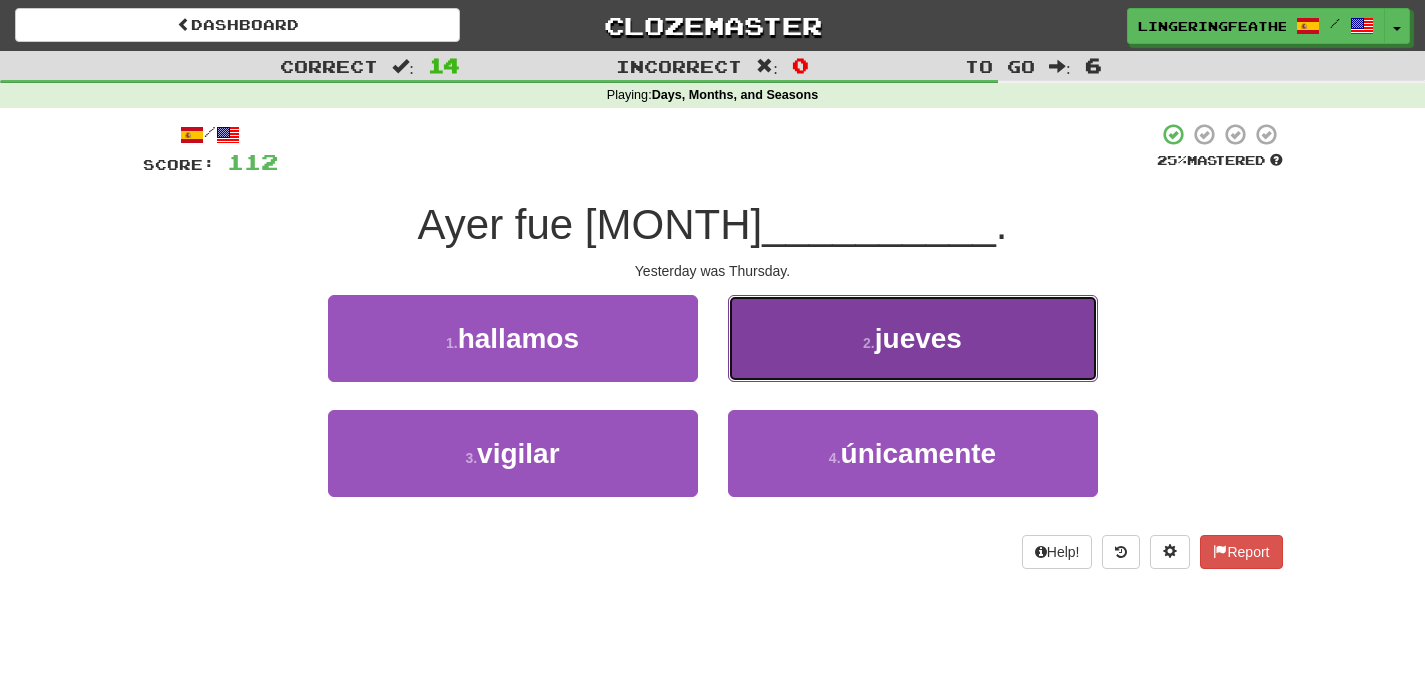 click on "2 .  jueves" at bounding box center (913, 338) 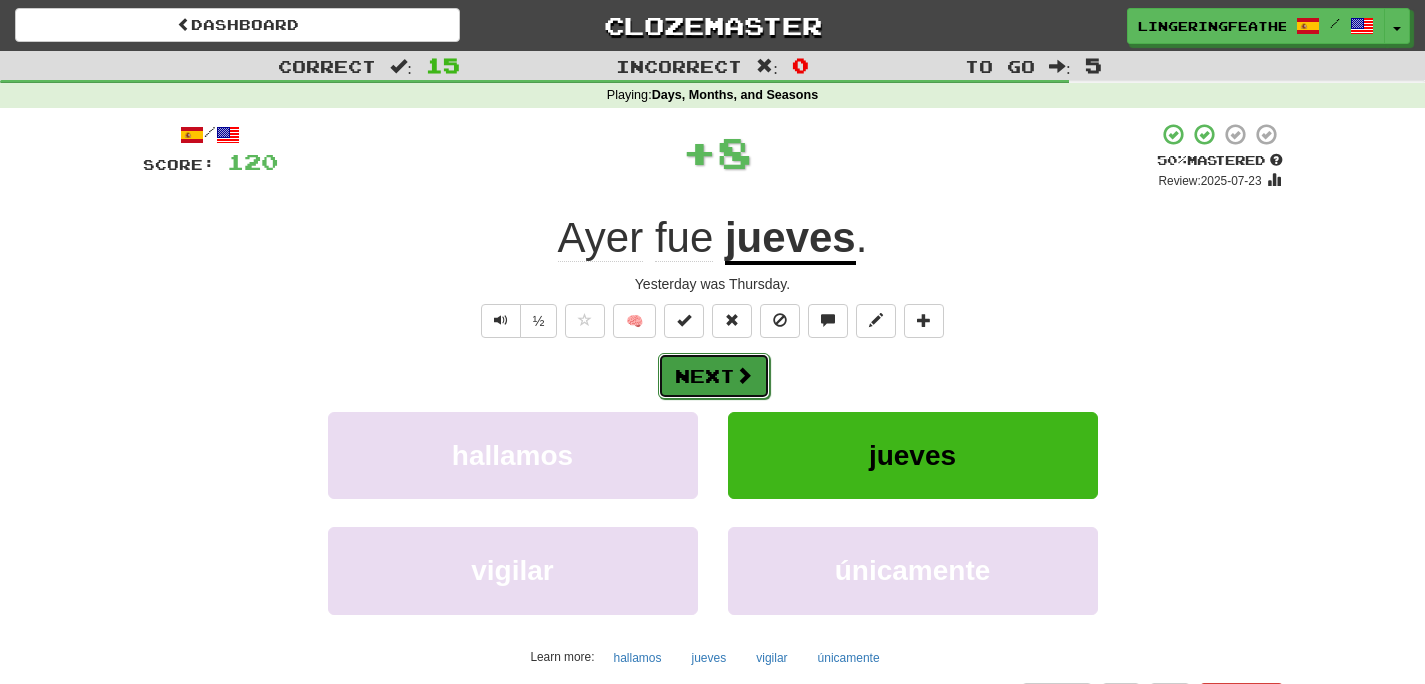 click on "Next" at bounding box center (714, 376) 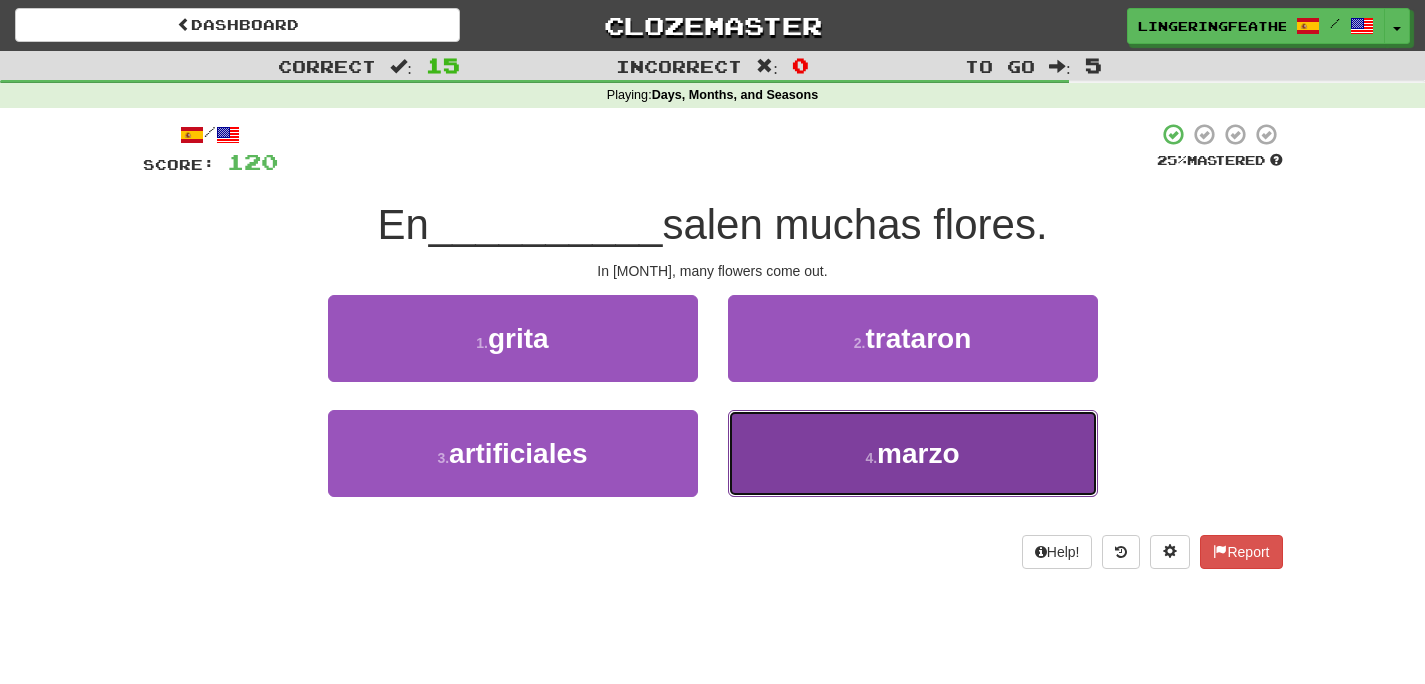 click on "4 .  marzo" at bounding box center [913, 453] 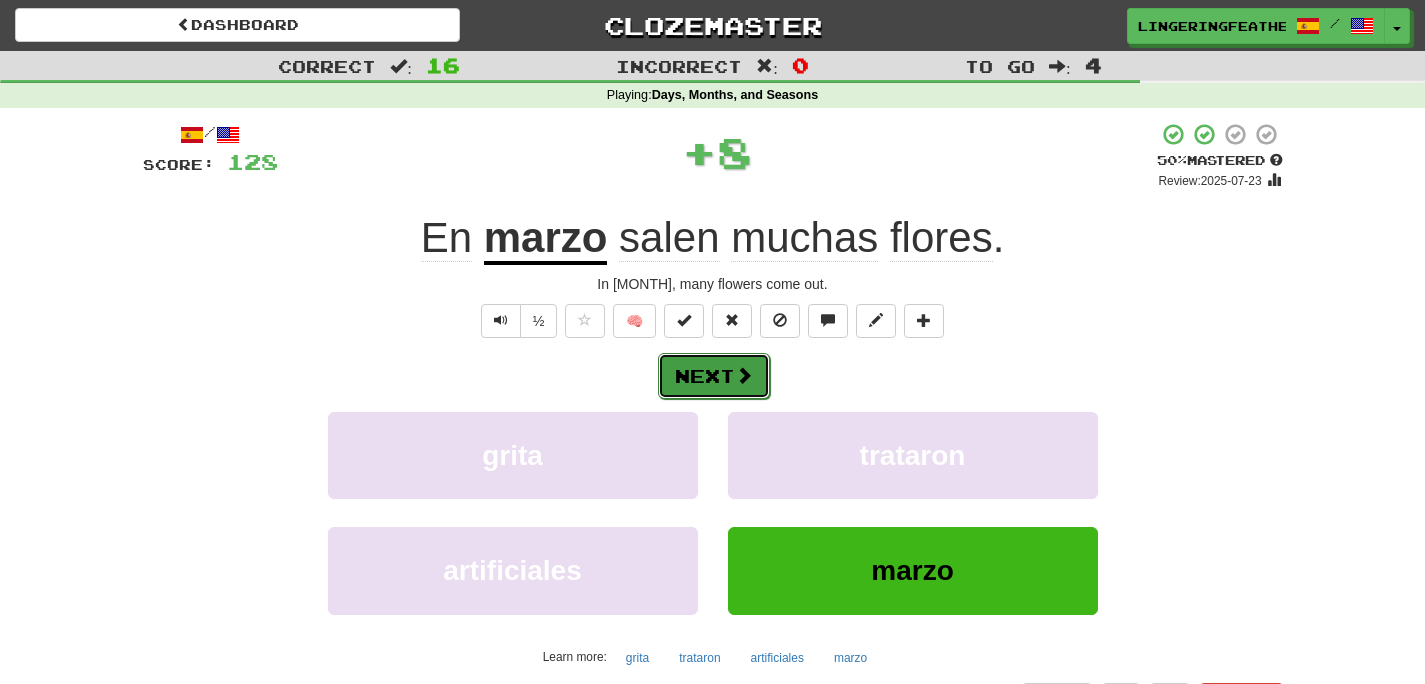 click on "Next" at bounding box center [714, 376] 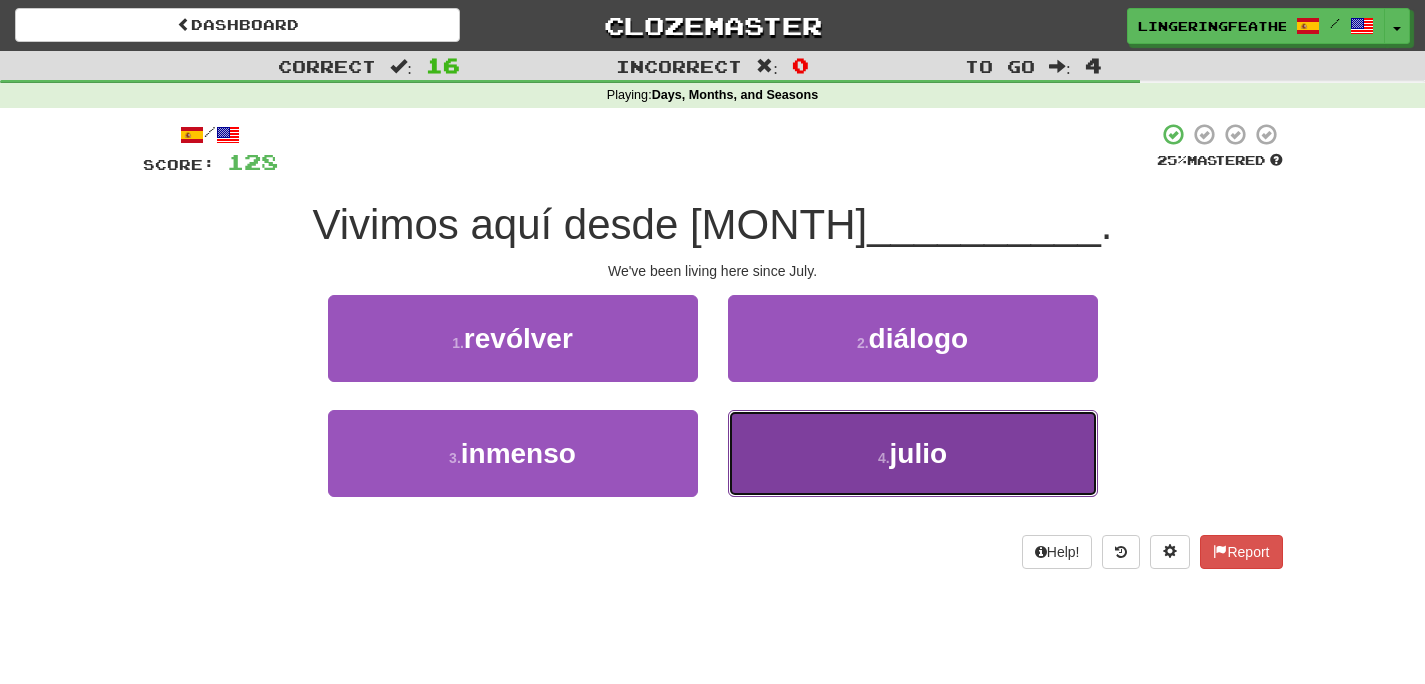 click on "4 .  julio" at bounding box center [913, 453] 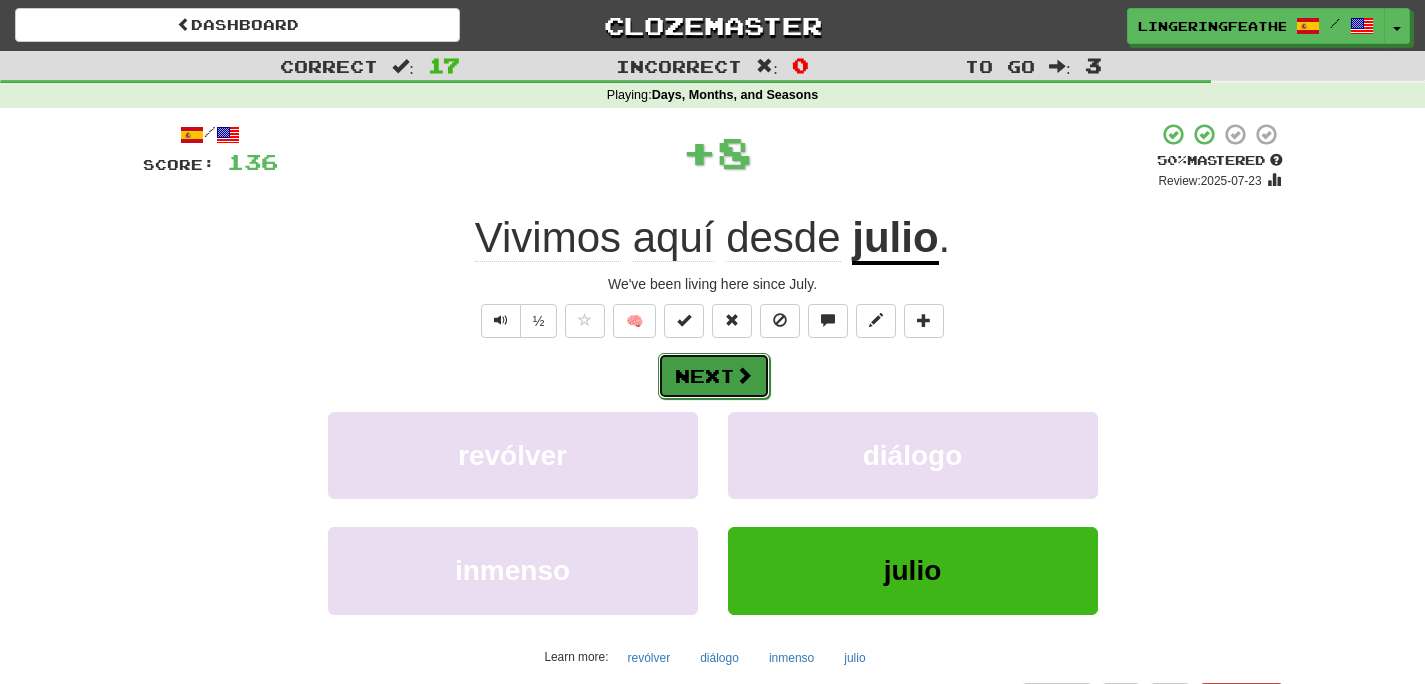 click on "Next" at bounding box center (714, 376) 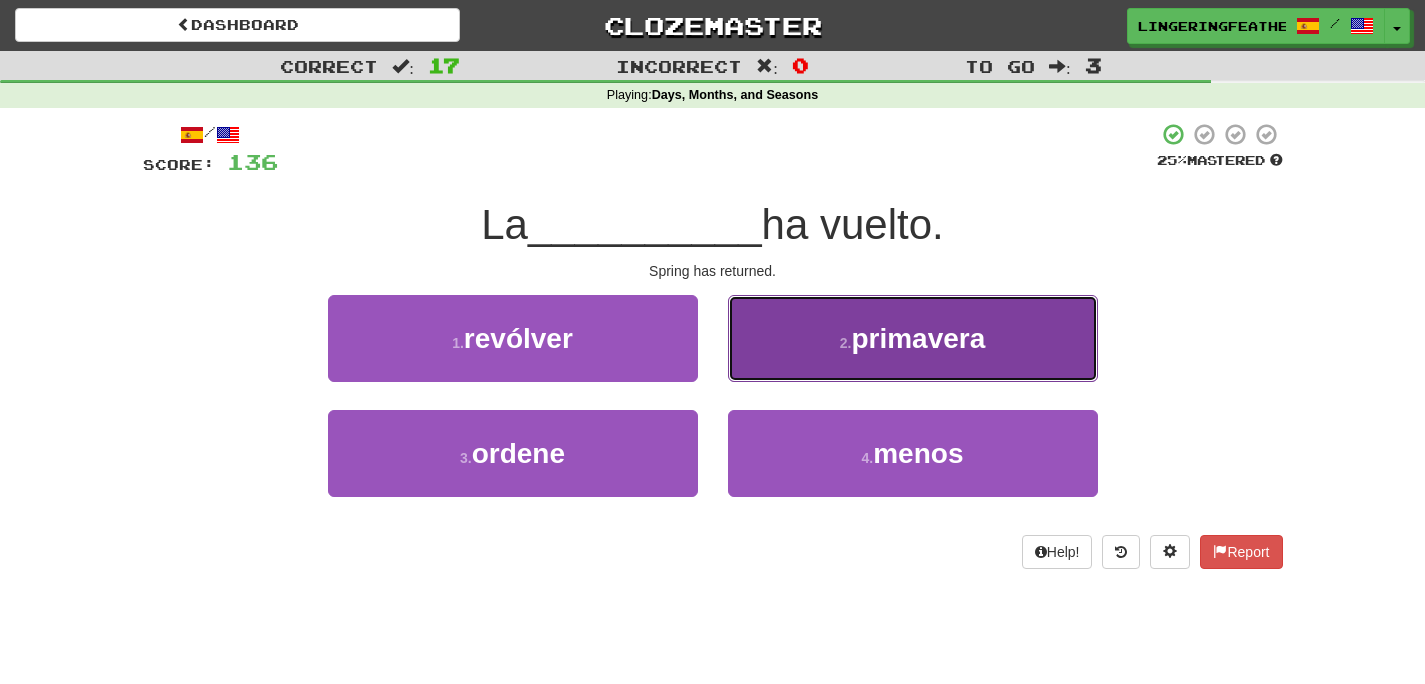 click on "2 .  primavera" at bounding box center [913, 338] 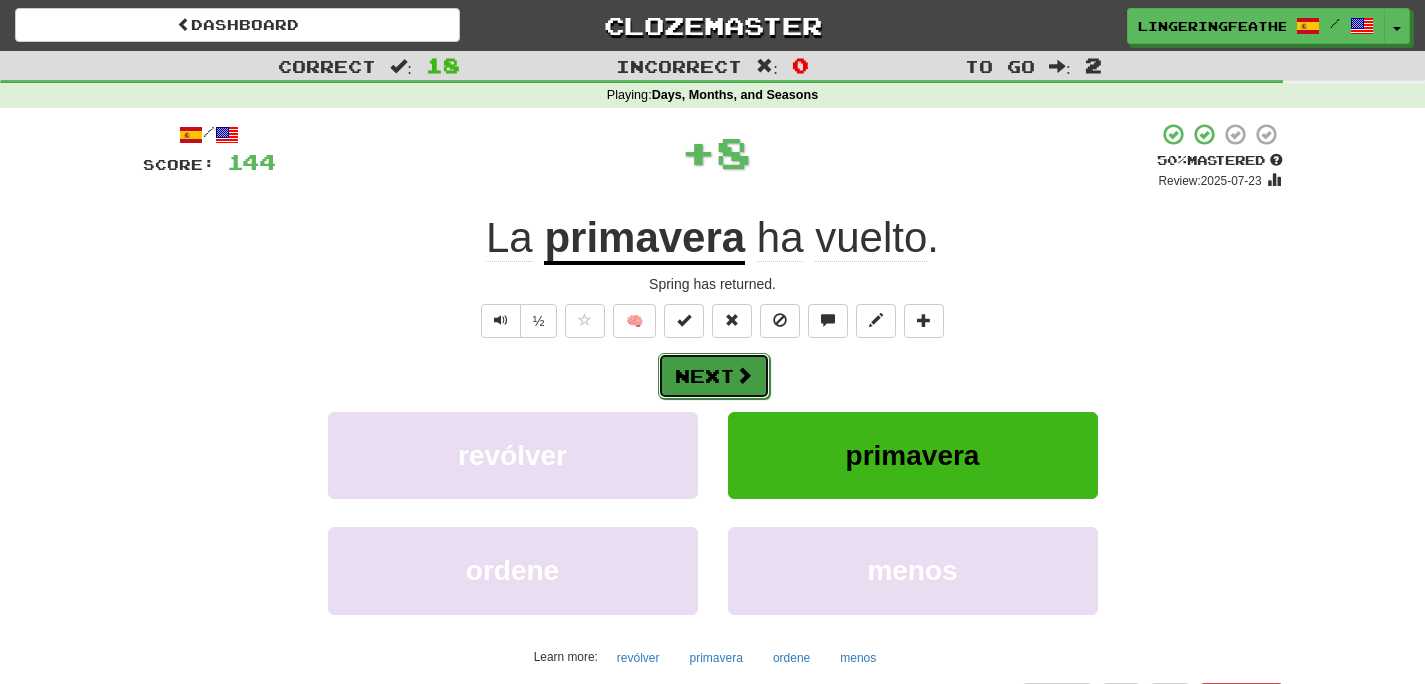 click at bounding box center (744, 375) 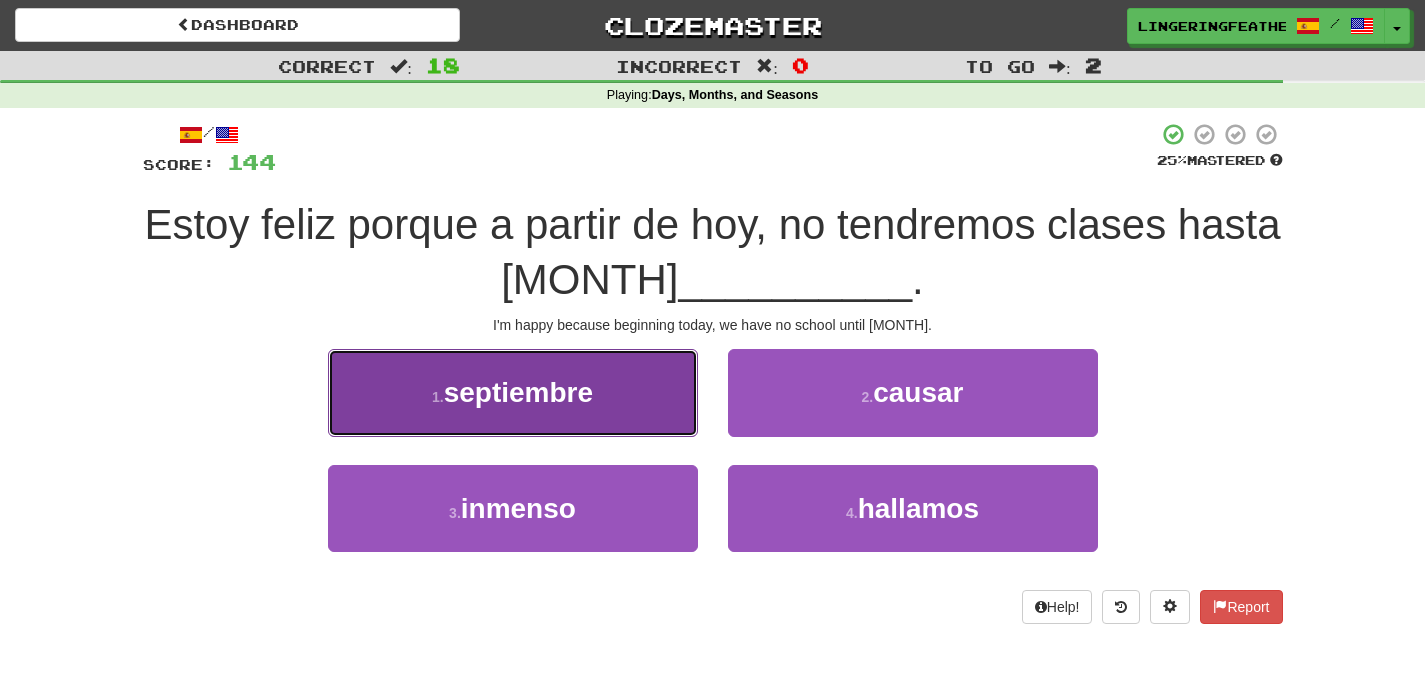 click on "1 .  septiembre" at bounding box center (513, 392) 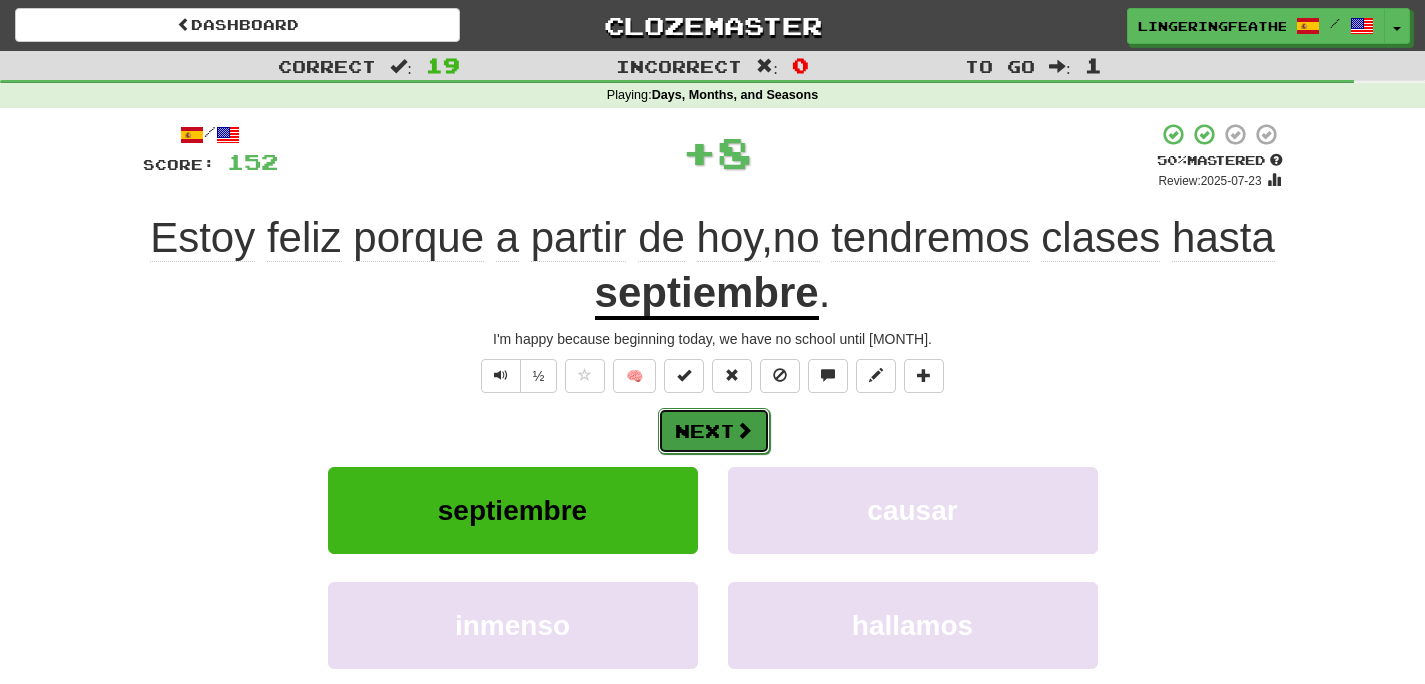 click on "Next" at bounding box center (714, 431) 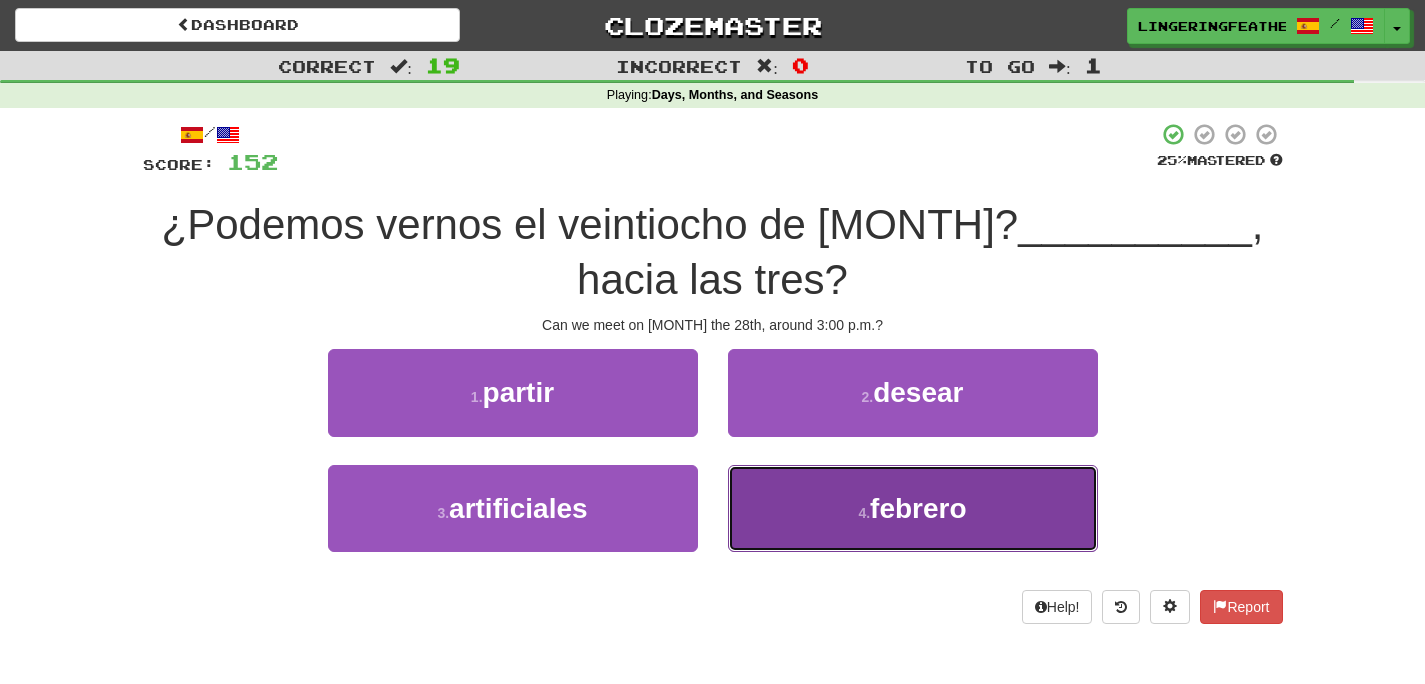 click on "4 .  febrero" at bounding box center (913, 508) 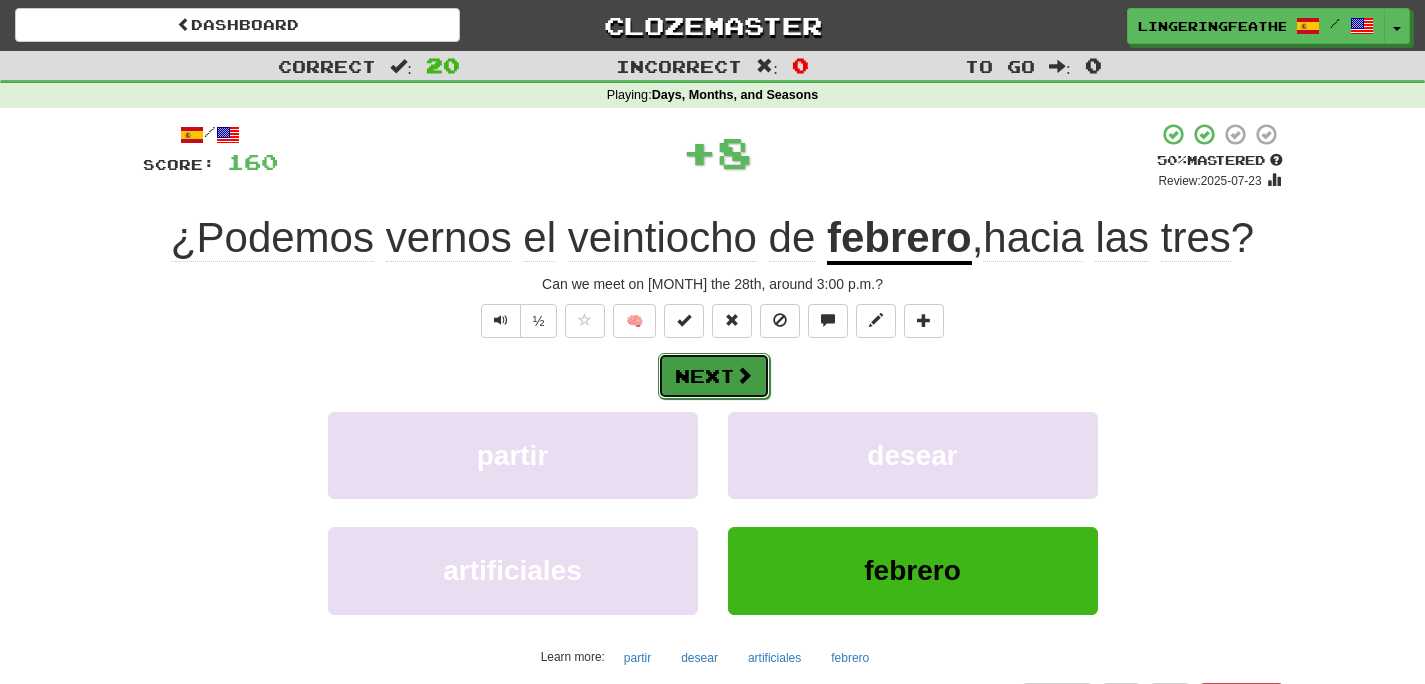 click on "Next" at bounding box center [714, 376] 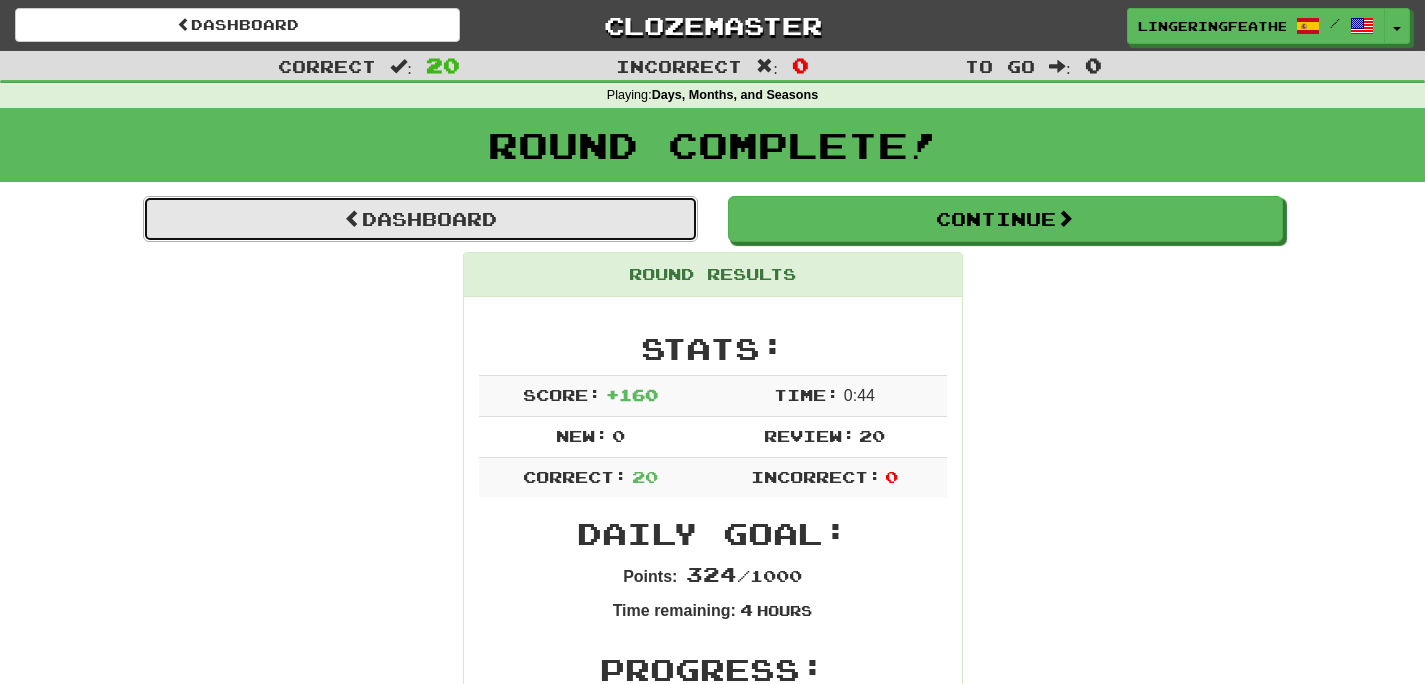 click on "Dashboard" at bounding box center [420, 219] 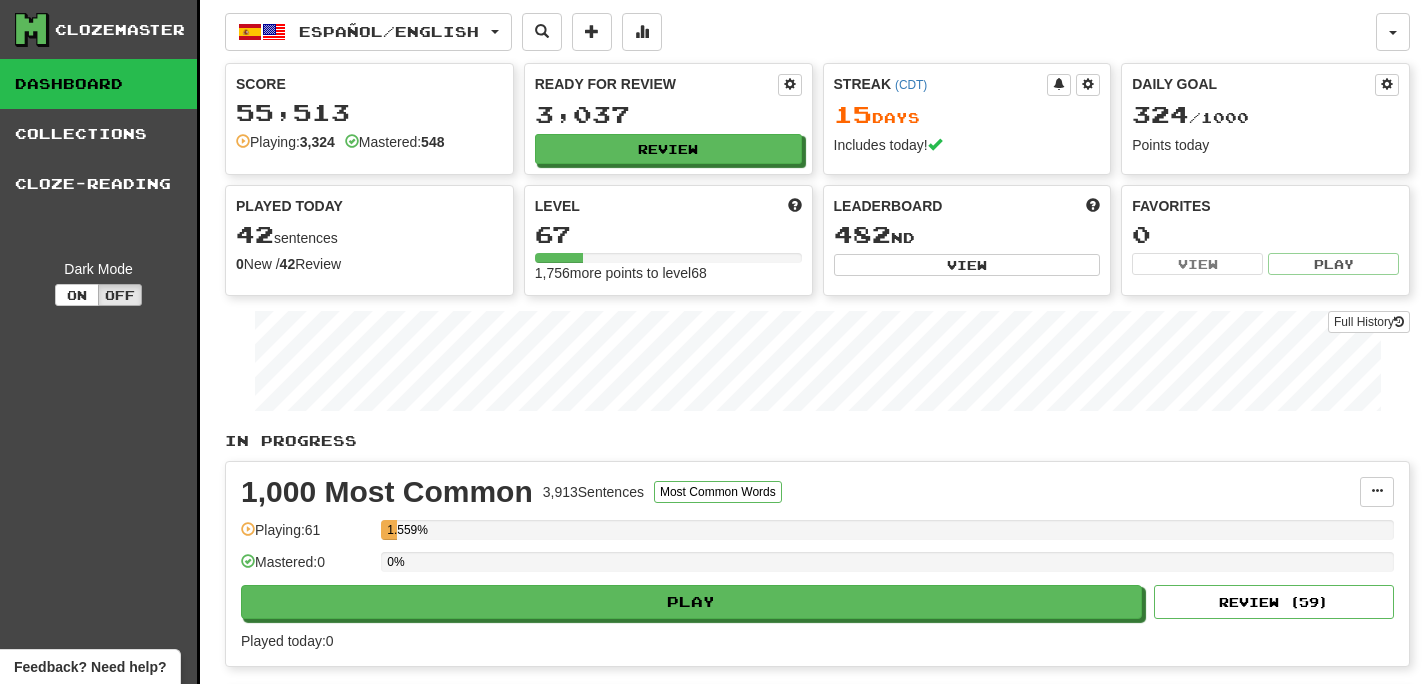 scroll, scrollTop: 0, scrollLeft: 0, axis: both 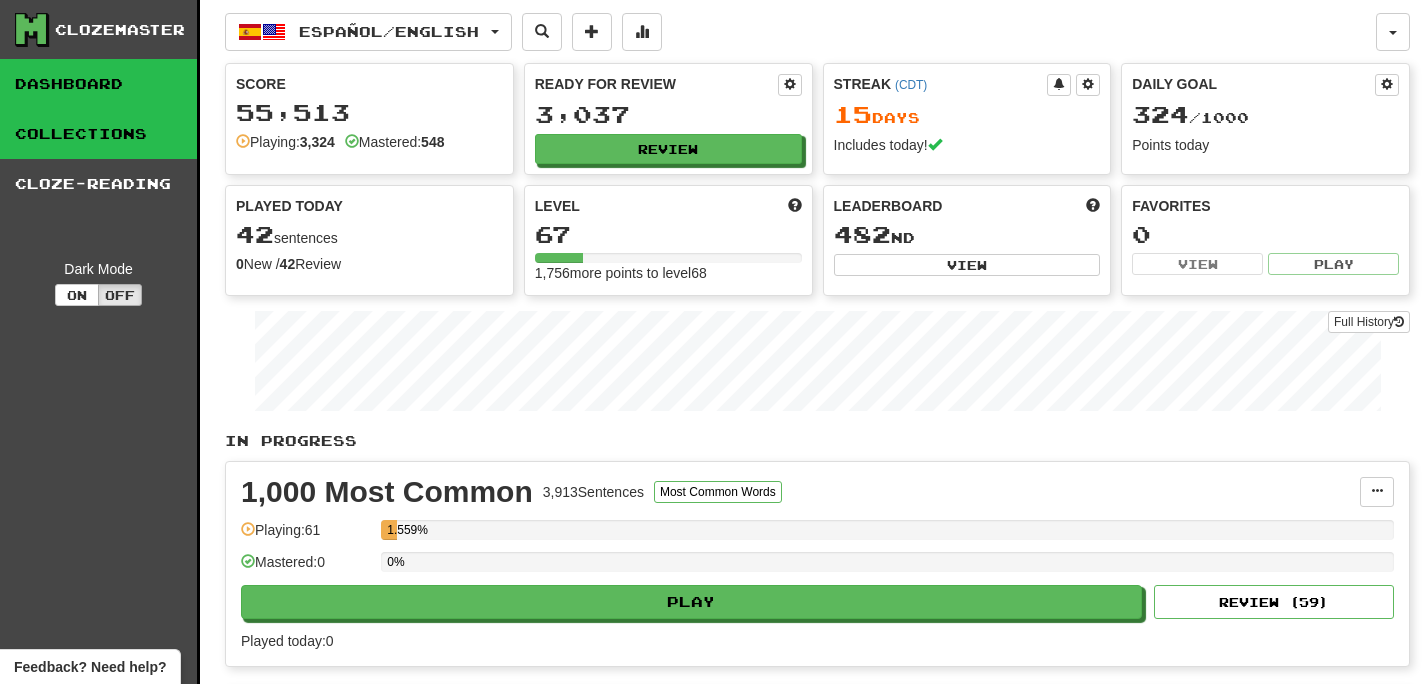 click on "Collections" at bounding box center (98, 134) 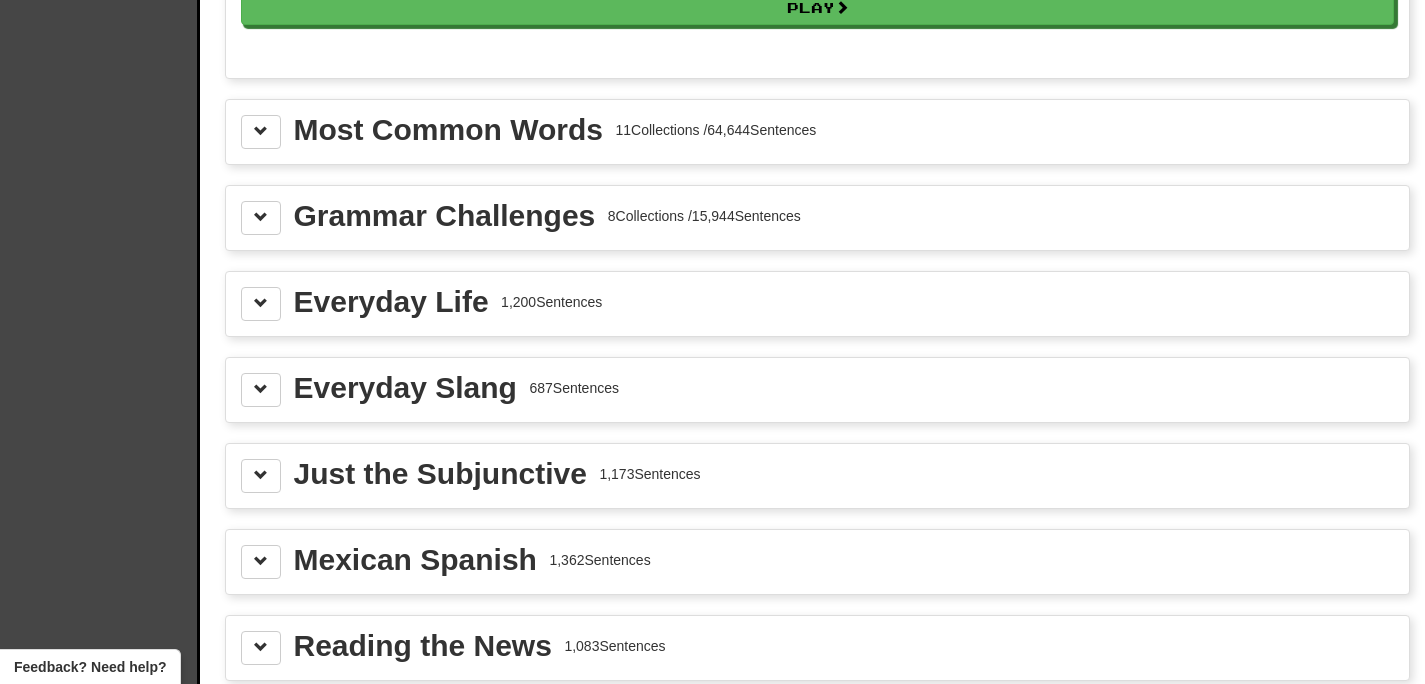 scroll, scrollTop: 2270, scrollLeft: 0, axis: vertical 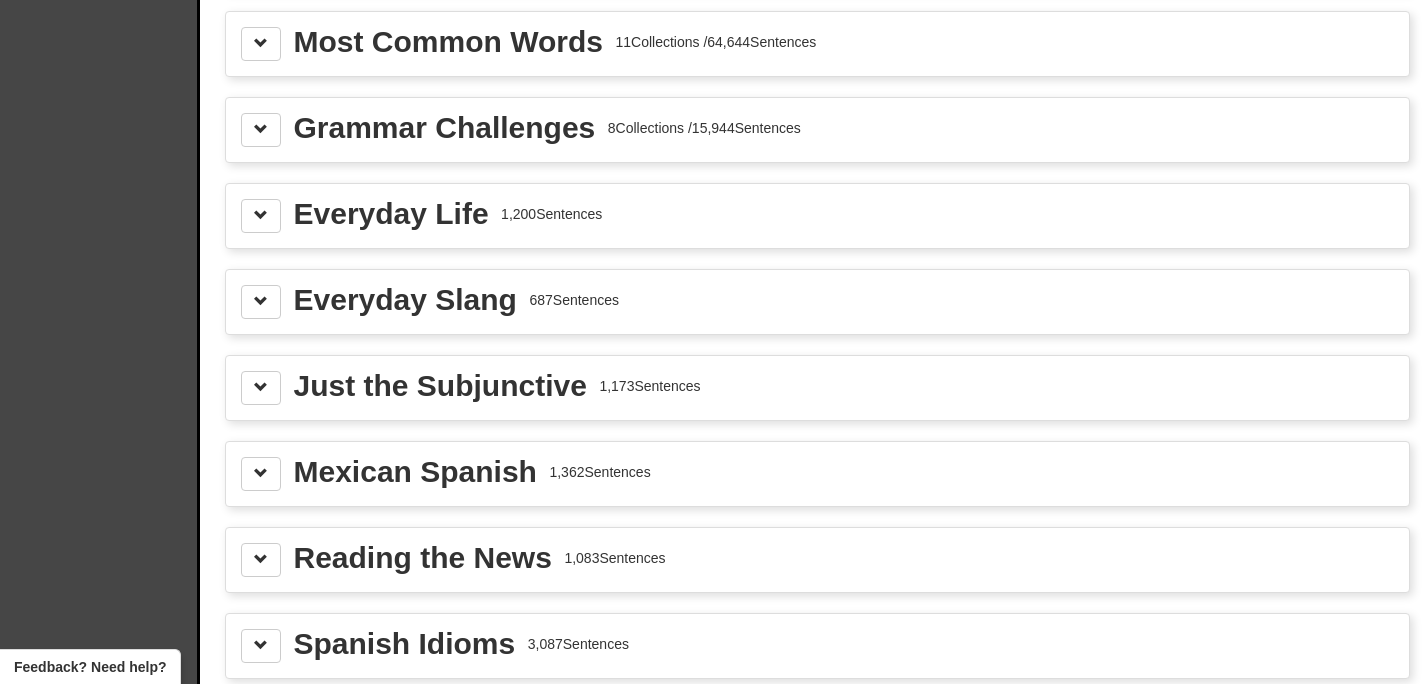 click on "Everyday Life 1,200  Sentences" at bounding box center [817, 216] 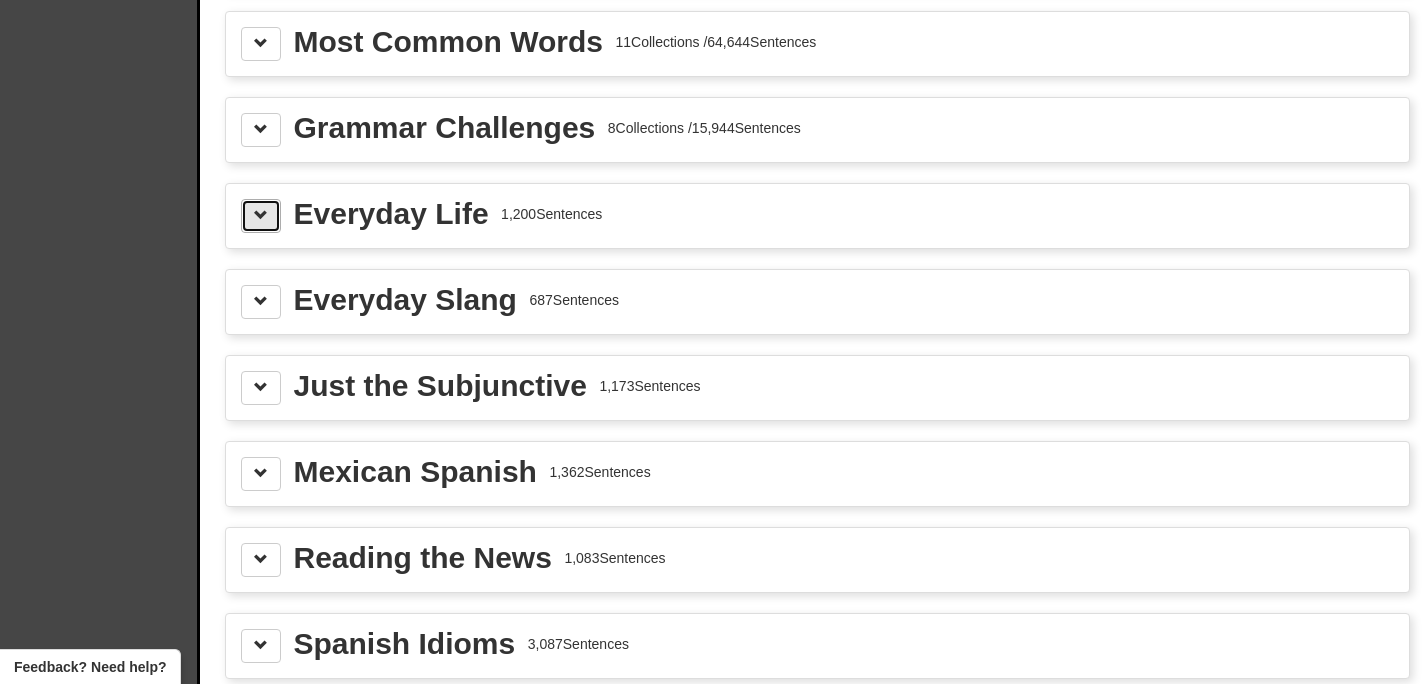 click at bounding box center (261, 215) 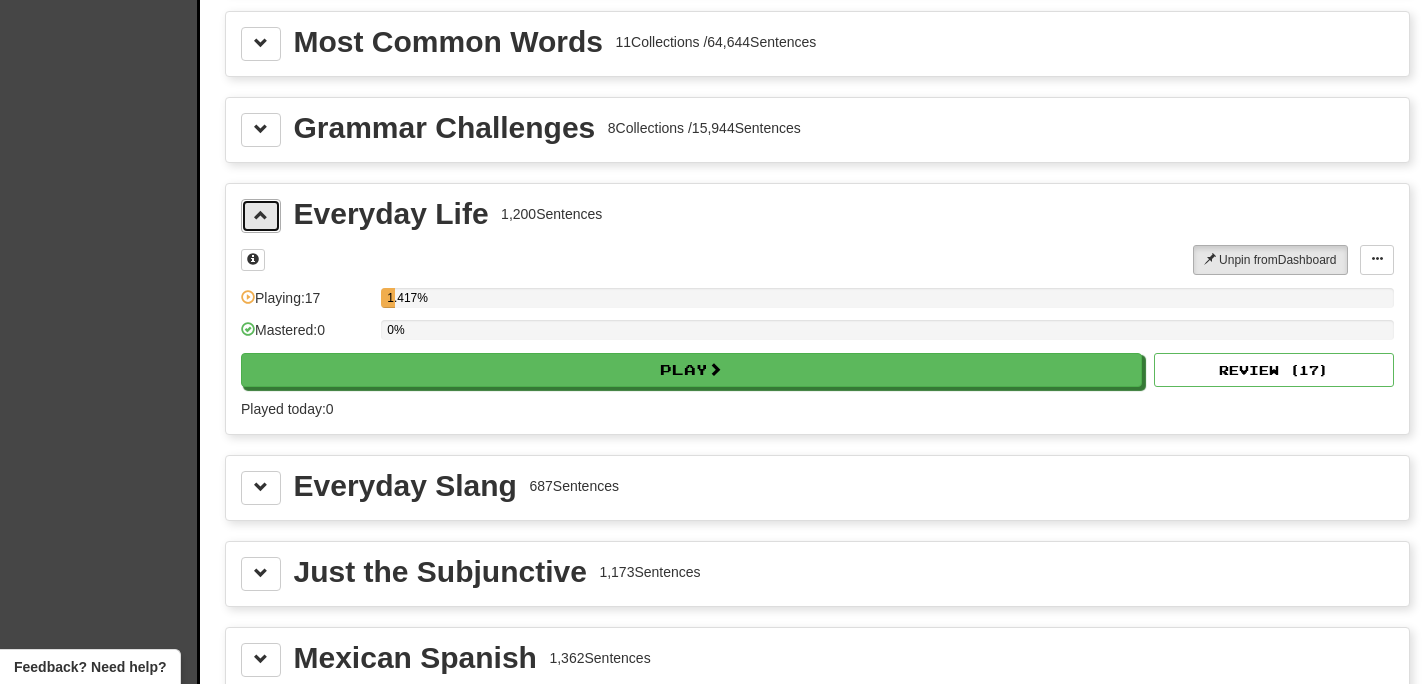click at bounding box center (261, 215) 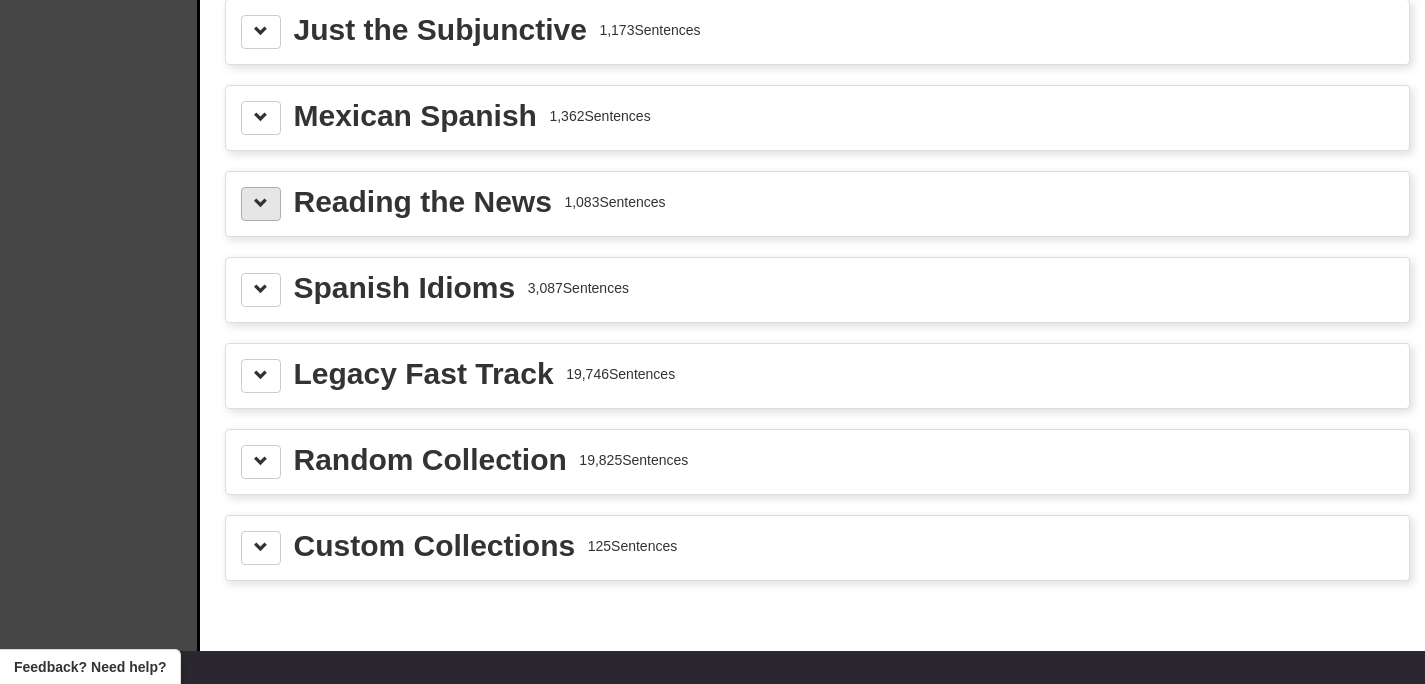 scroll, scrollTop: 2703, scrollLeft: 0, axis: vertical 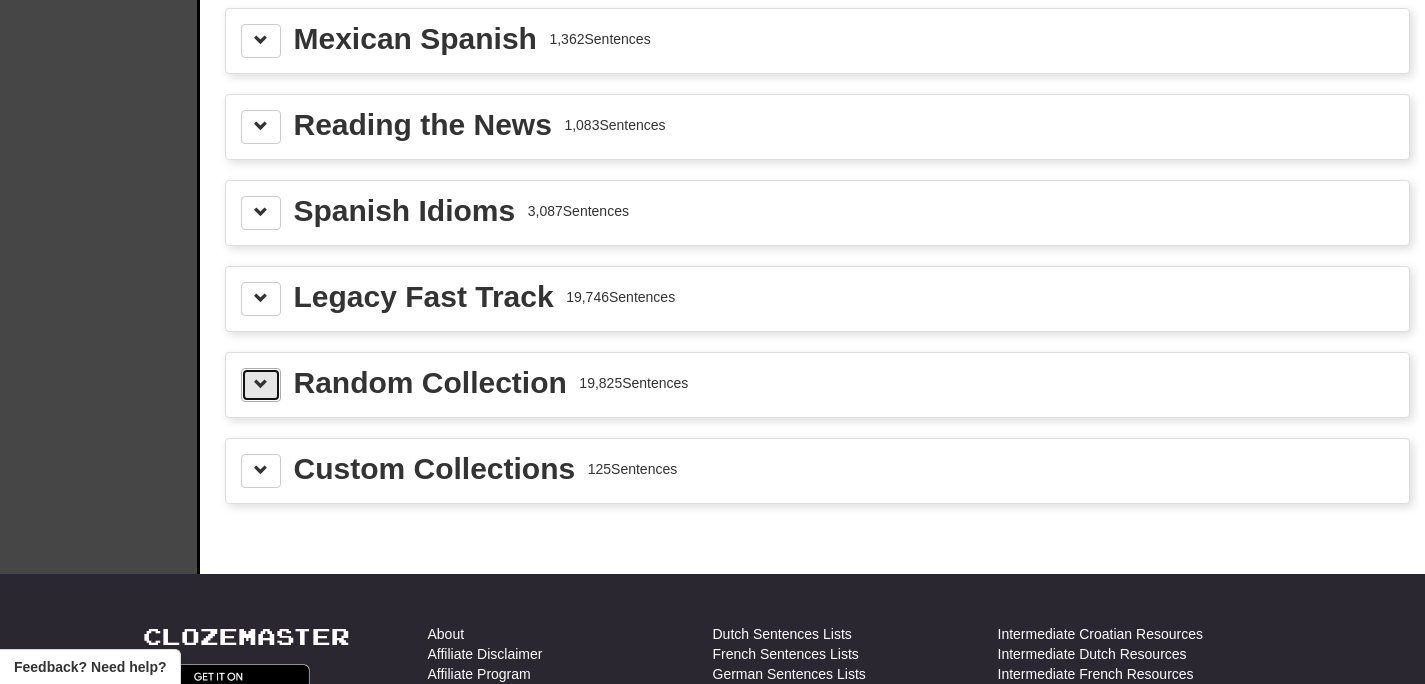 click at bounding box center (261, 384) 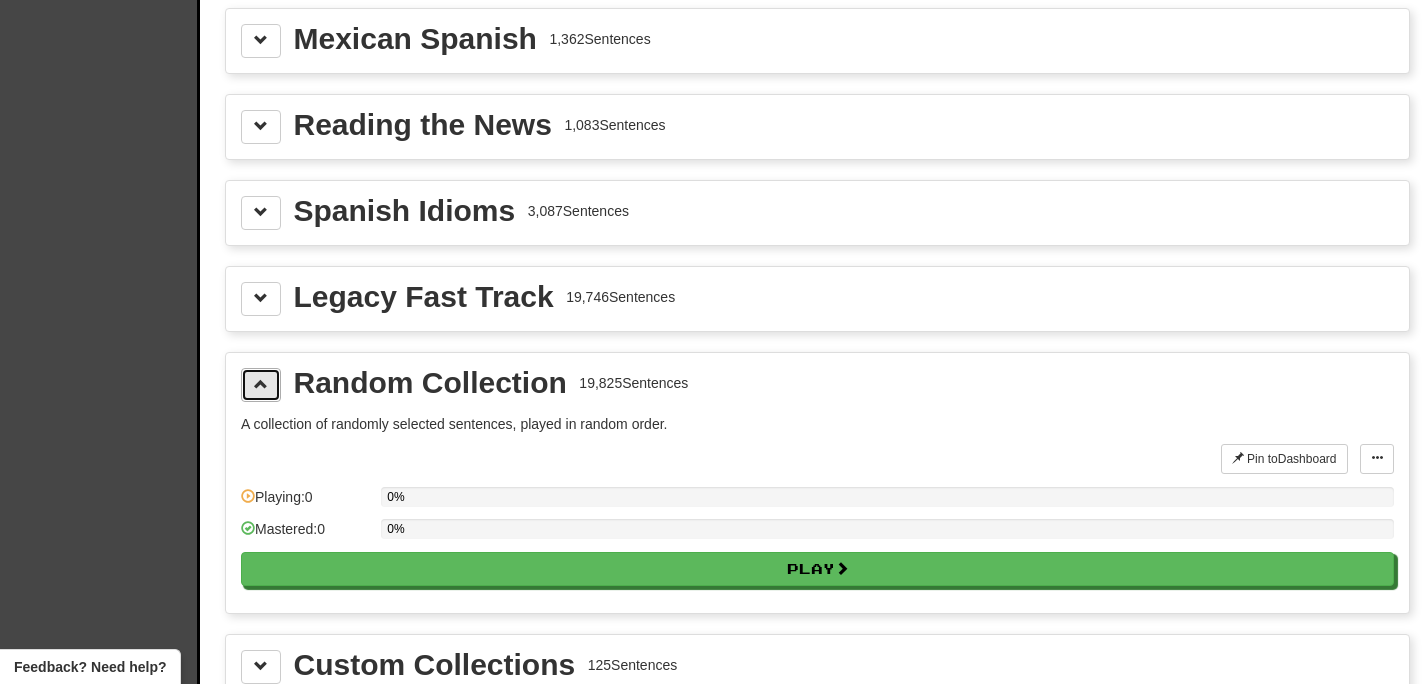 click at bounding box center [261, 384] 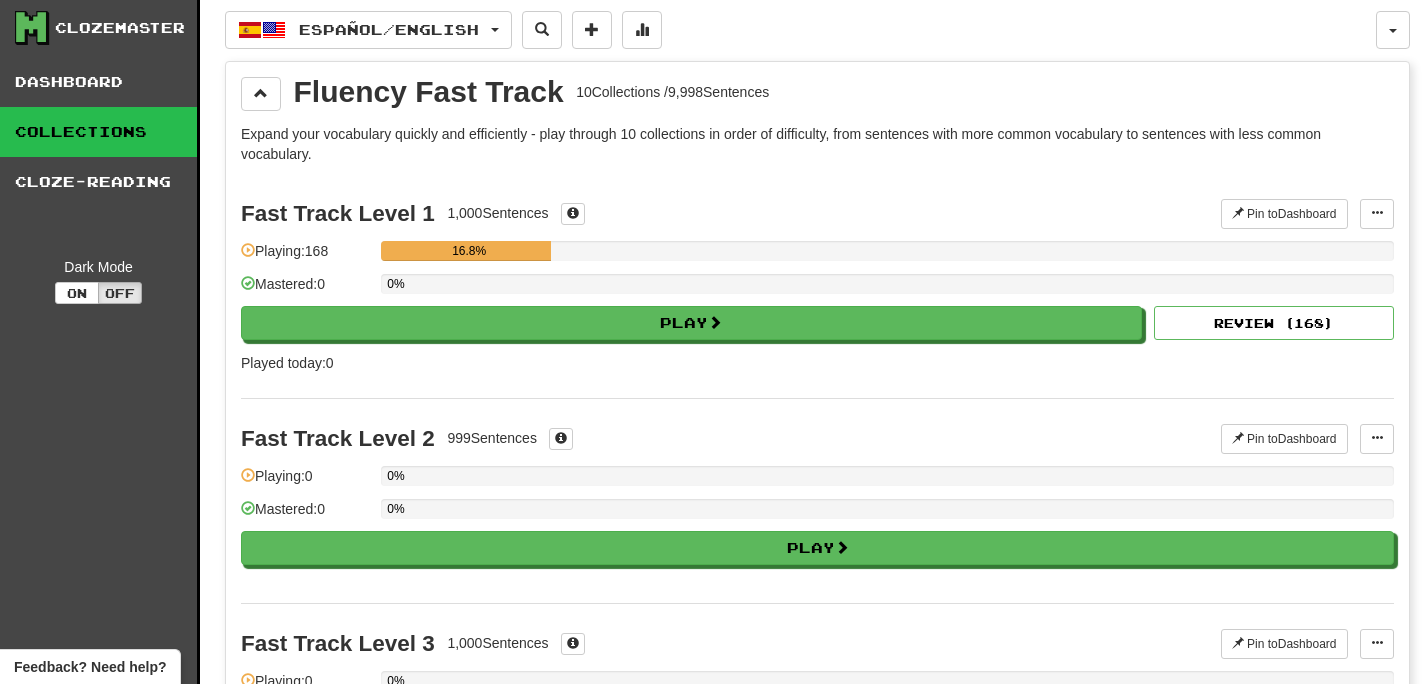 scroll, scrollTop: 0, scrollLeft: 0, axis: both 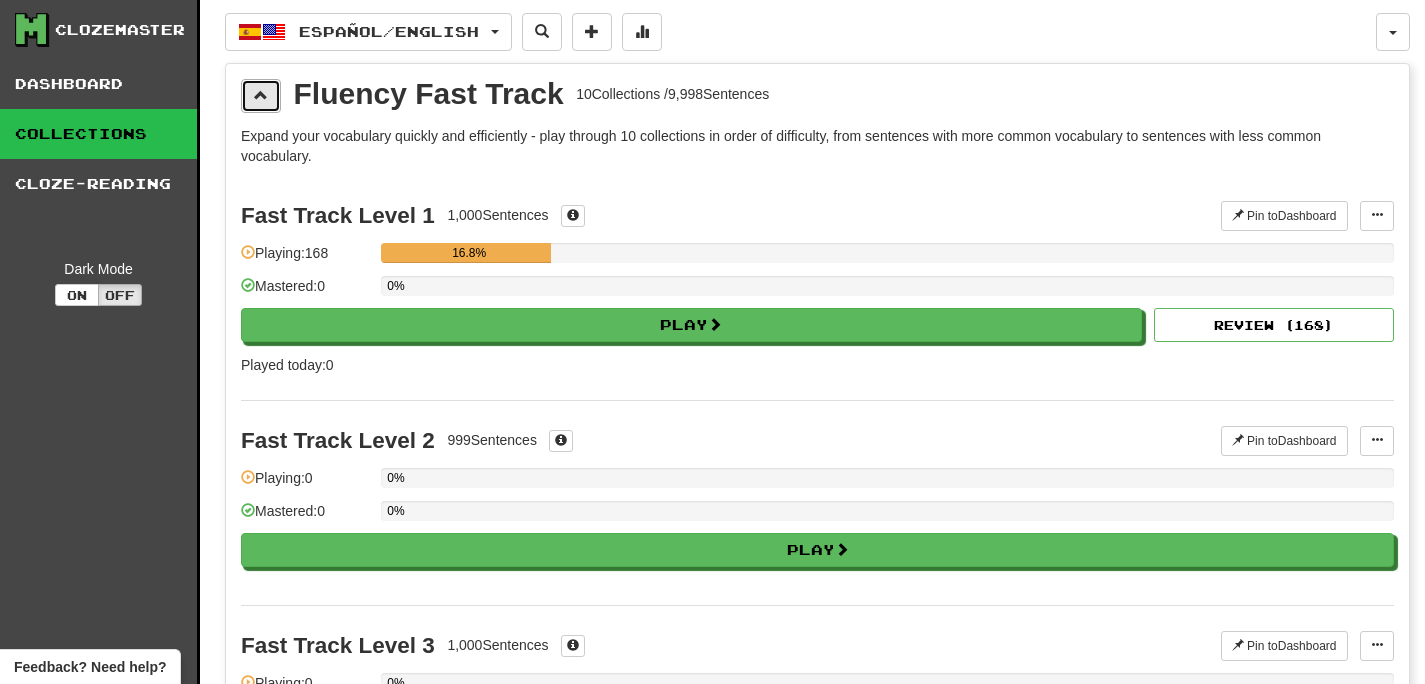 click at bounding box center [261, 96] 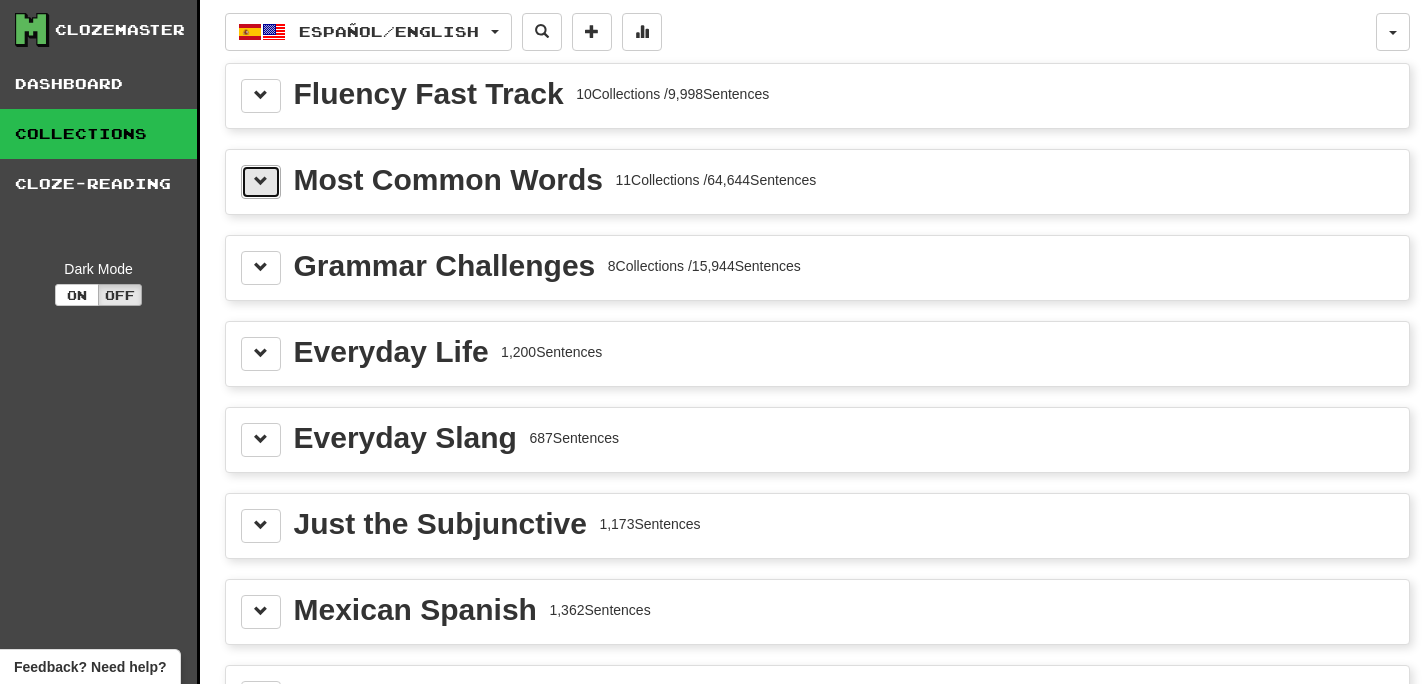click at bounding box center (261, 182) 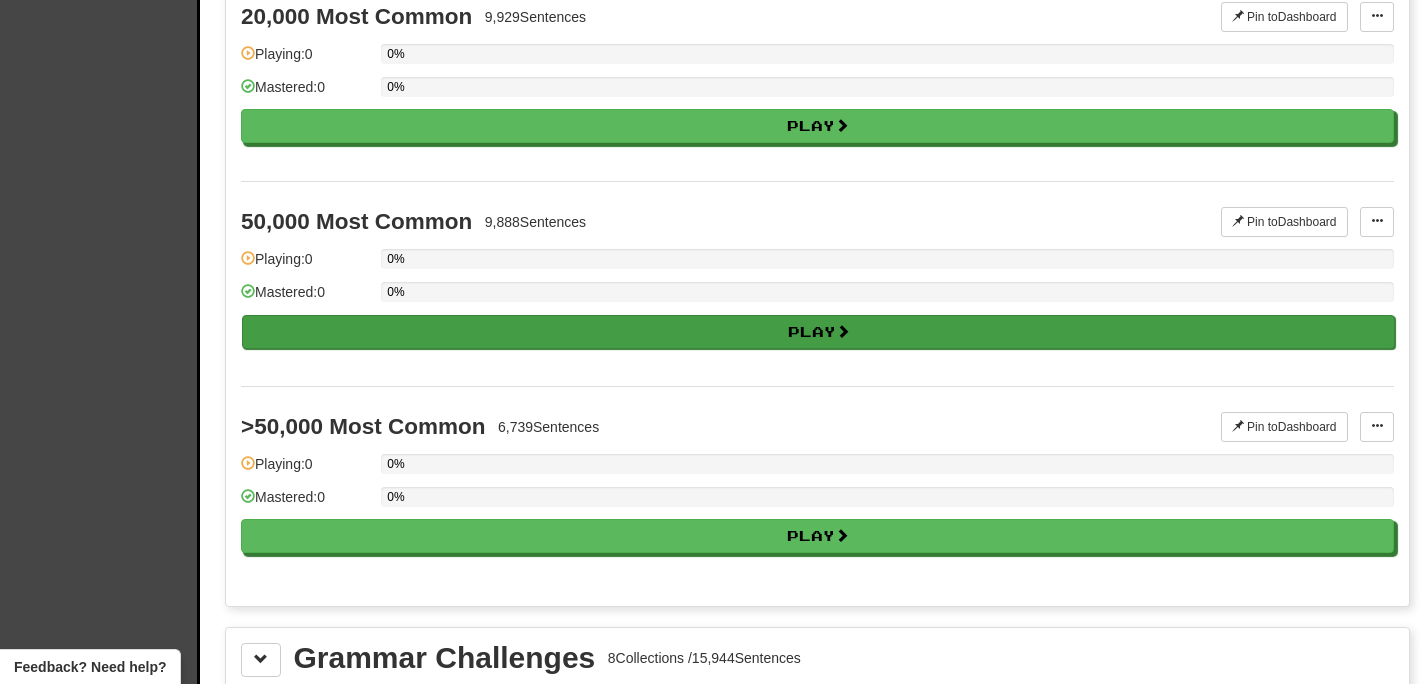 scroll, scrollTop: 2285, scrollLeft: 0, axis: vertical 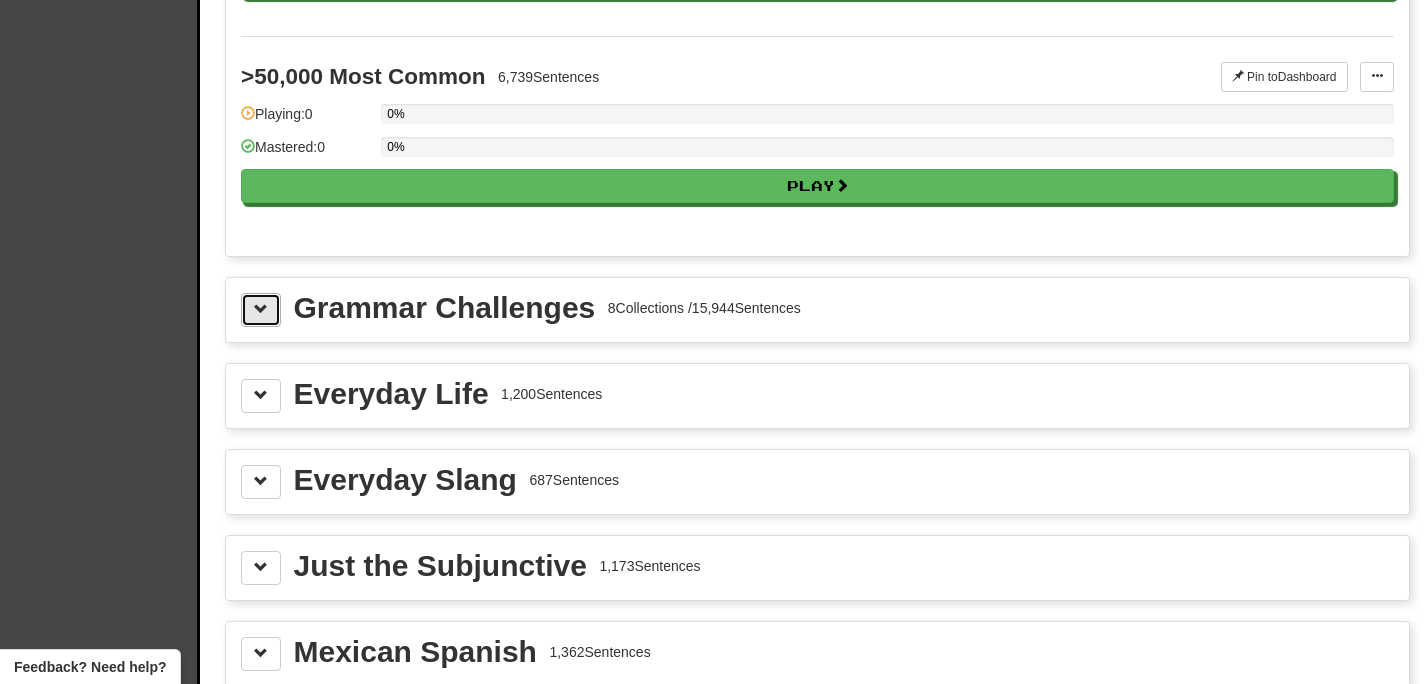 click at bounding box center (261, 309) 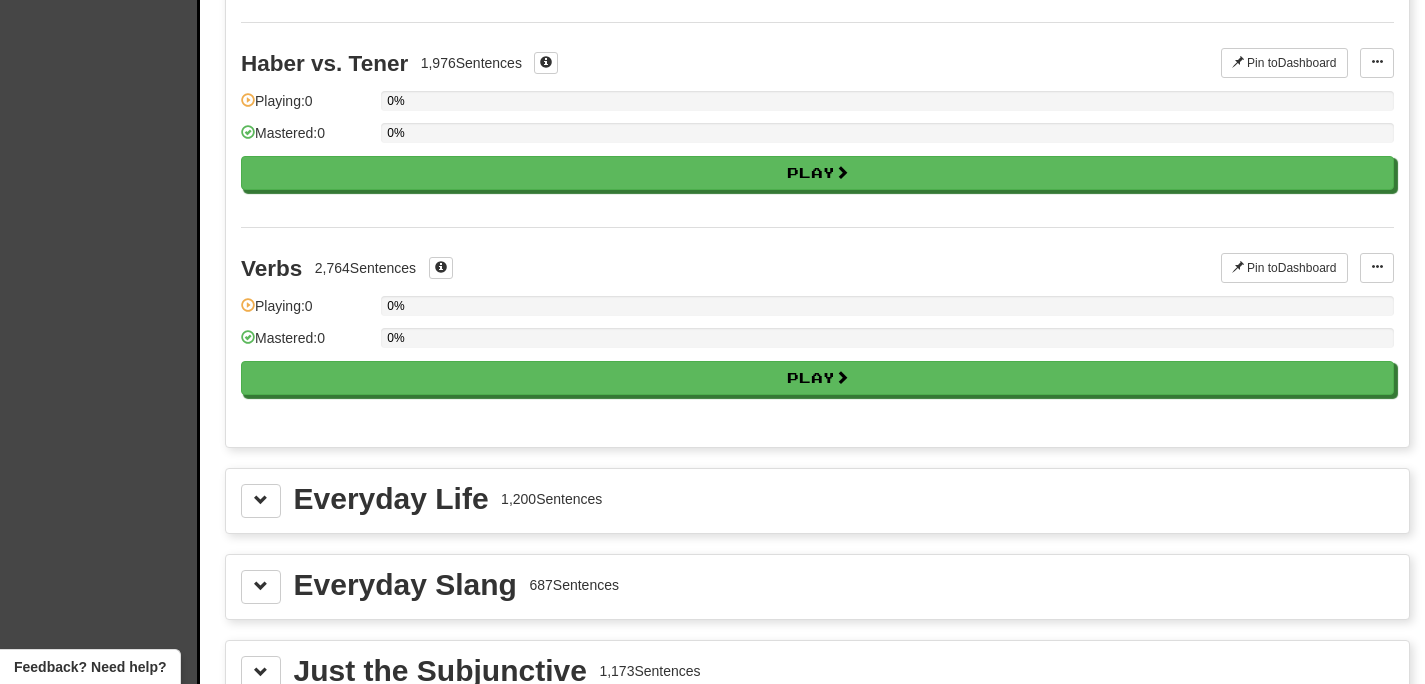 scroll, scrollTop: 3946, scrollLeft: 0, axis: vertical 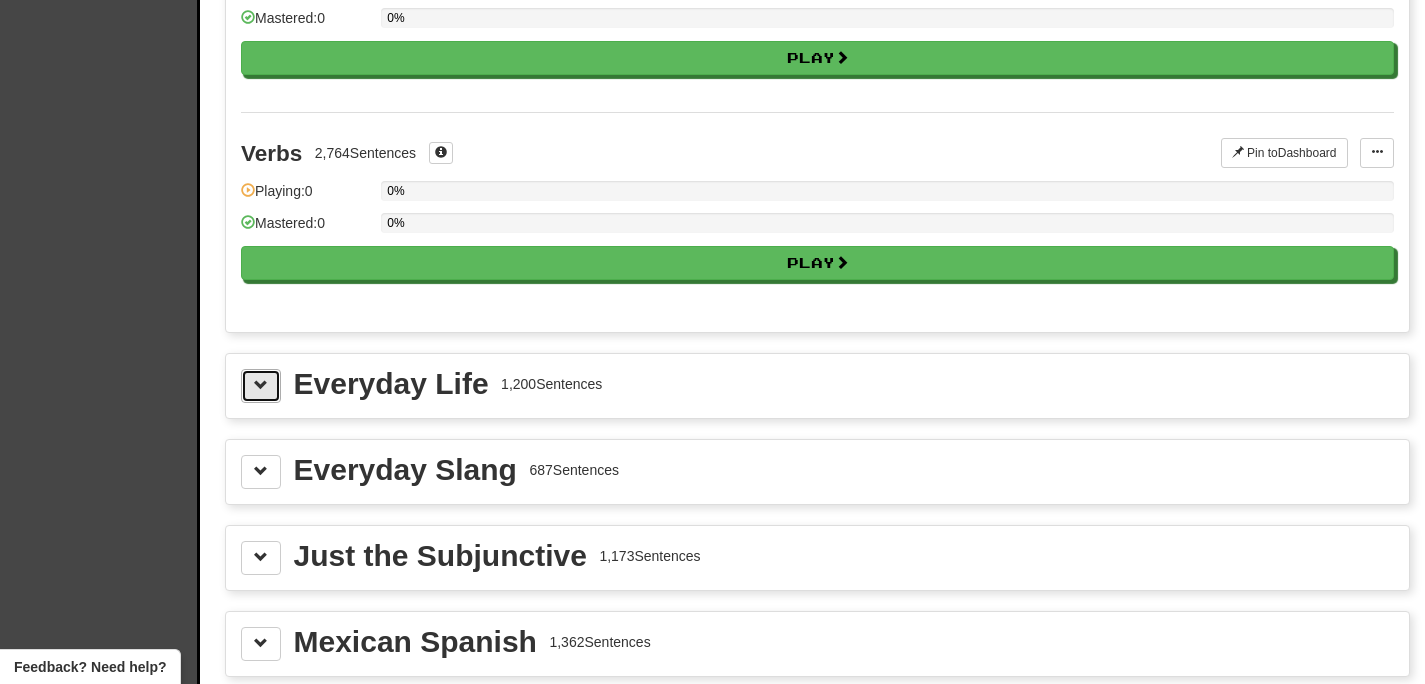 click at bounding box center [261, 385] 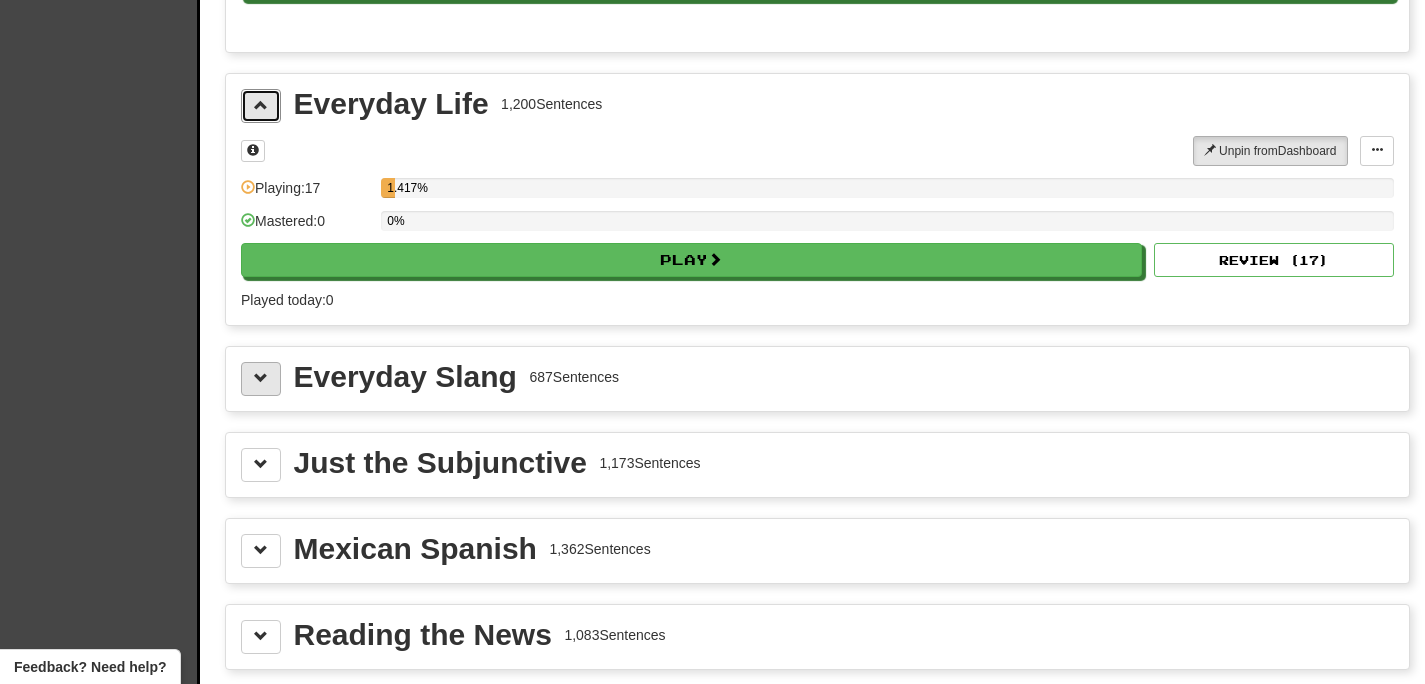 scroll, scrollTop: 4232, scrollLeft: 0, axis: vertical 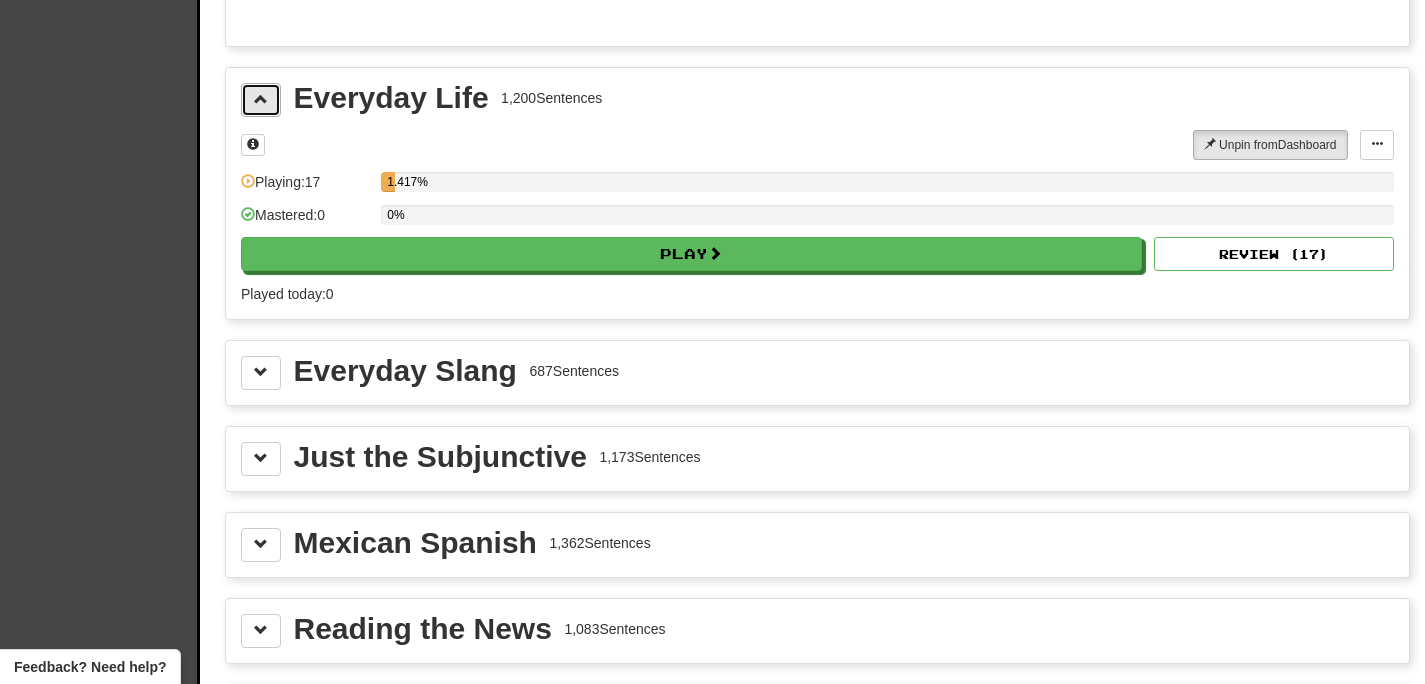 click at bounding box center [261, 100] 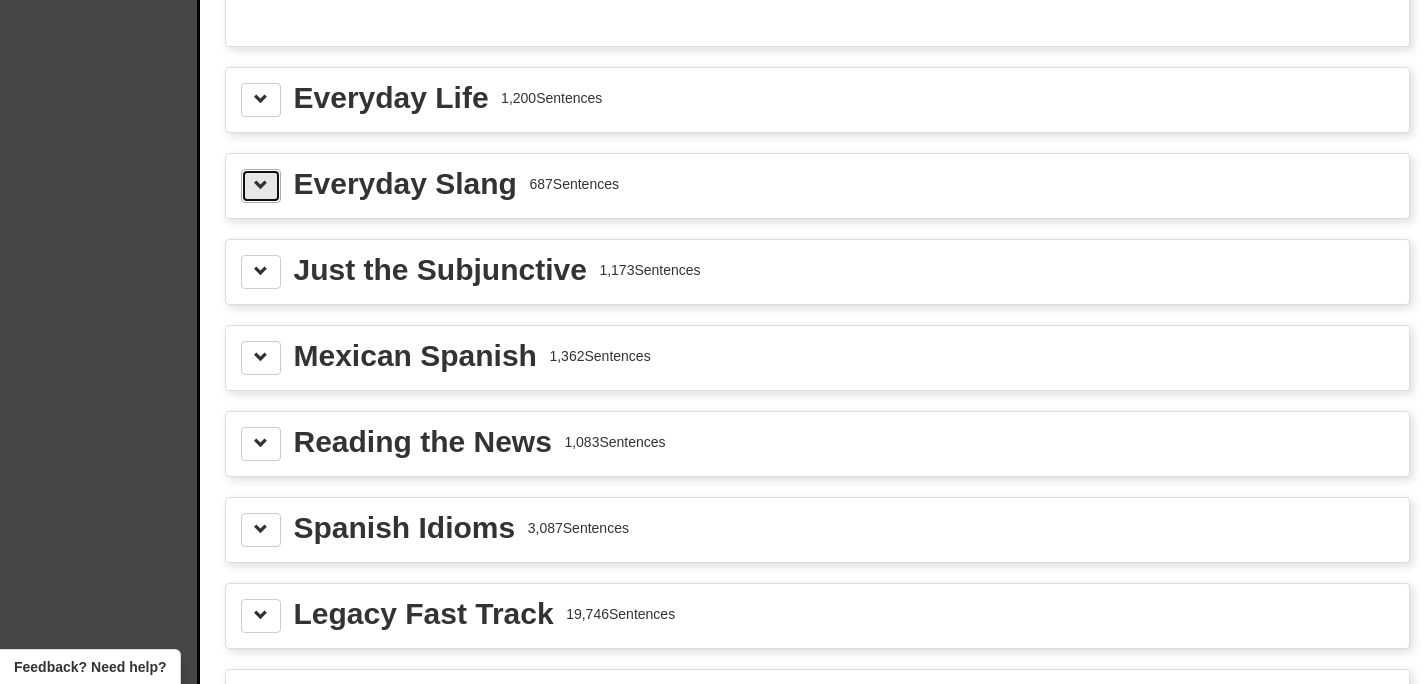 click at bounding box center (261, 185) 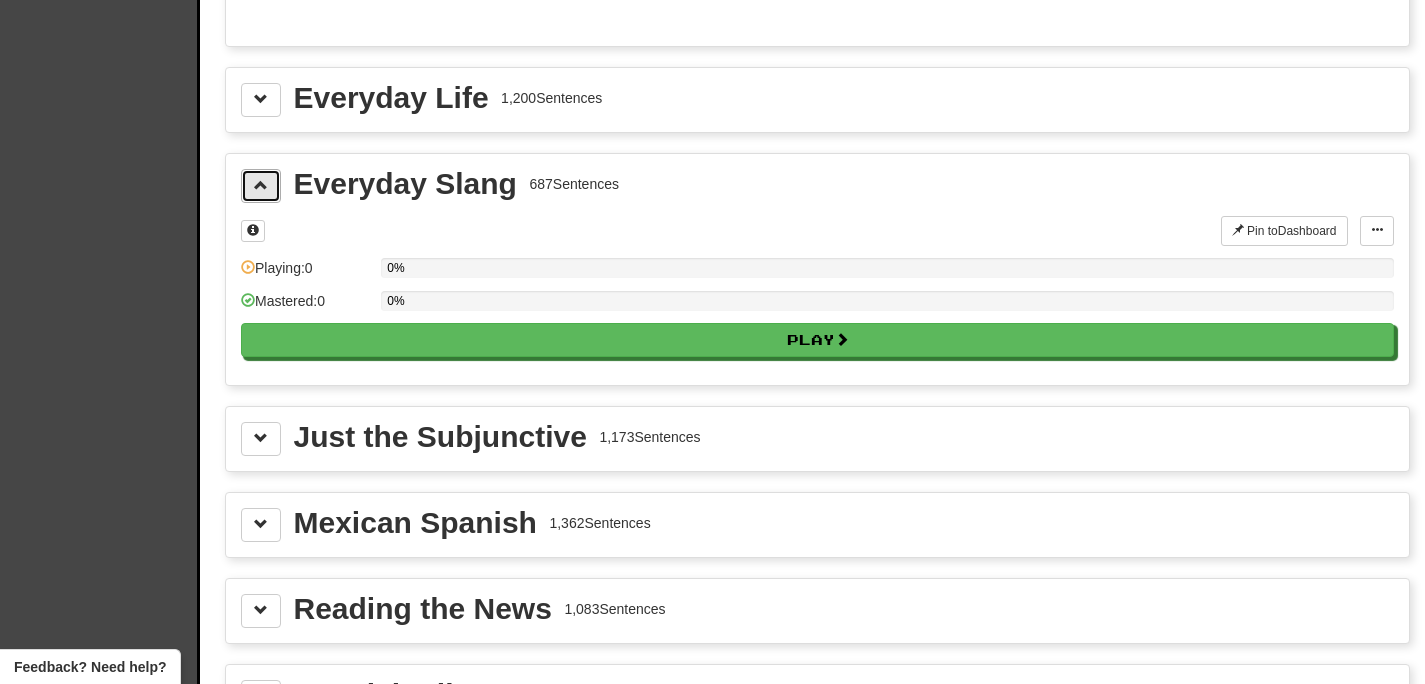 click at bounding box center [261, 185] 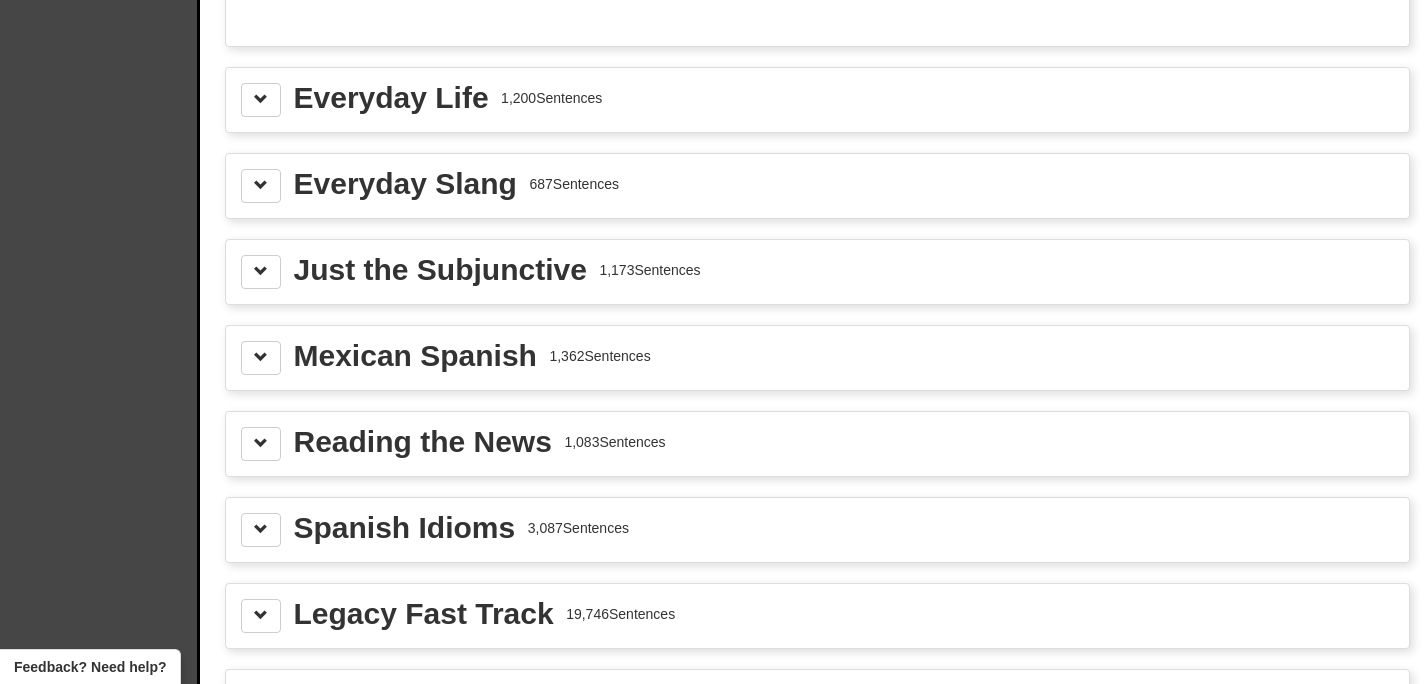 click on "Just the Subjunctive 1,173  Sentences" at bounding box center (817, 272) 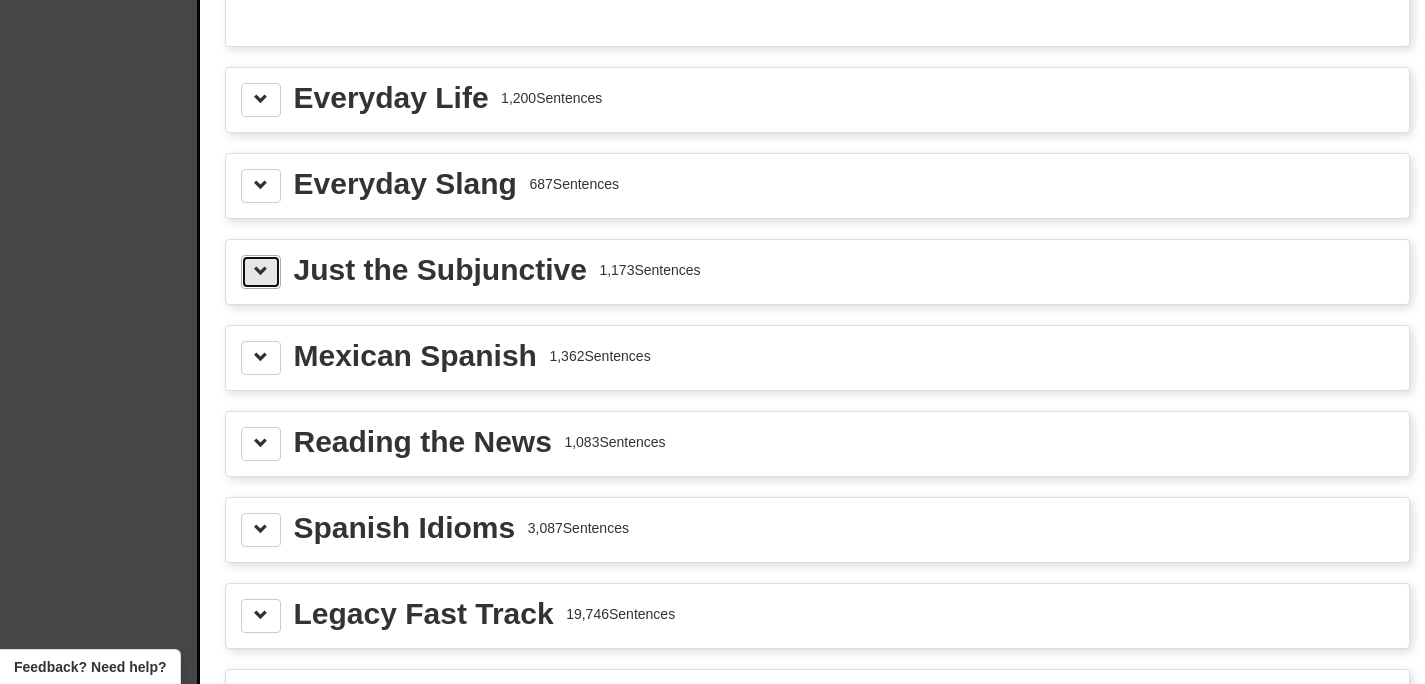 click at bounding box center [261, 272] 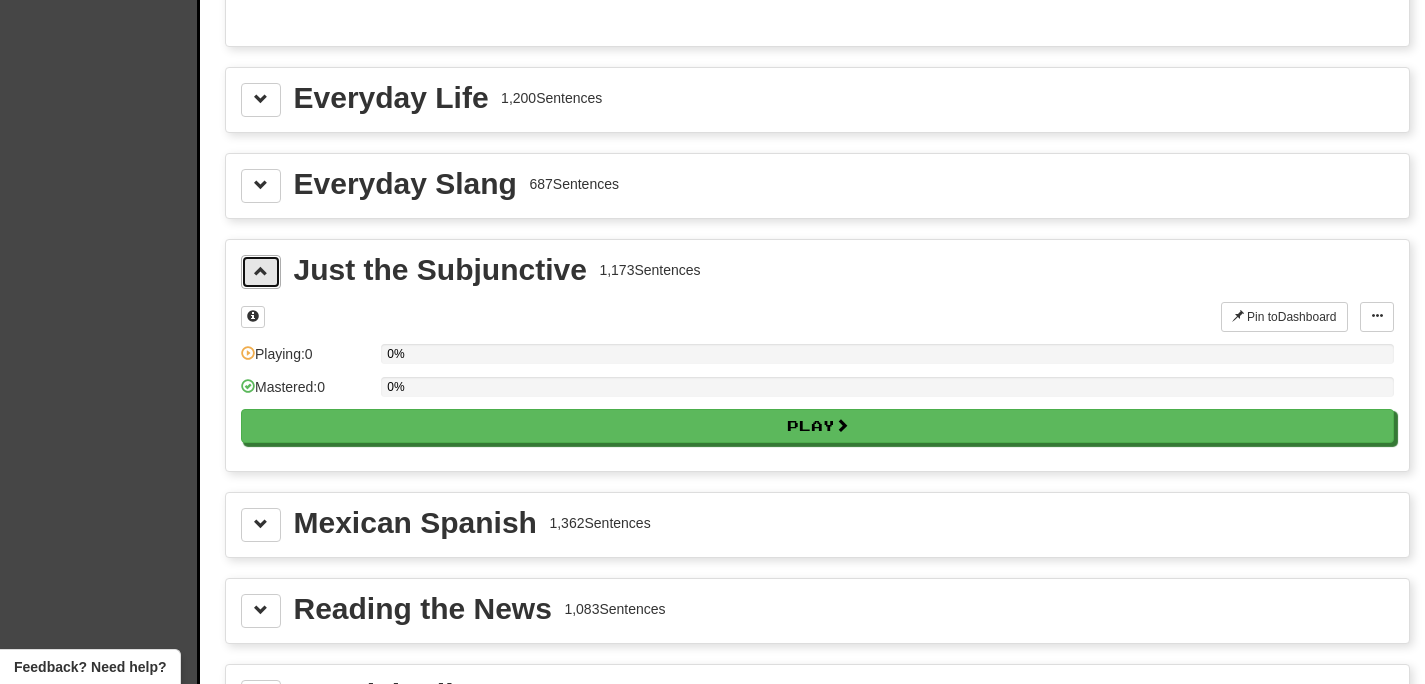 click at bounding box center (261, 272) 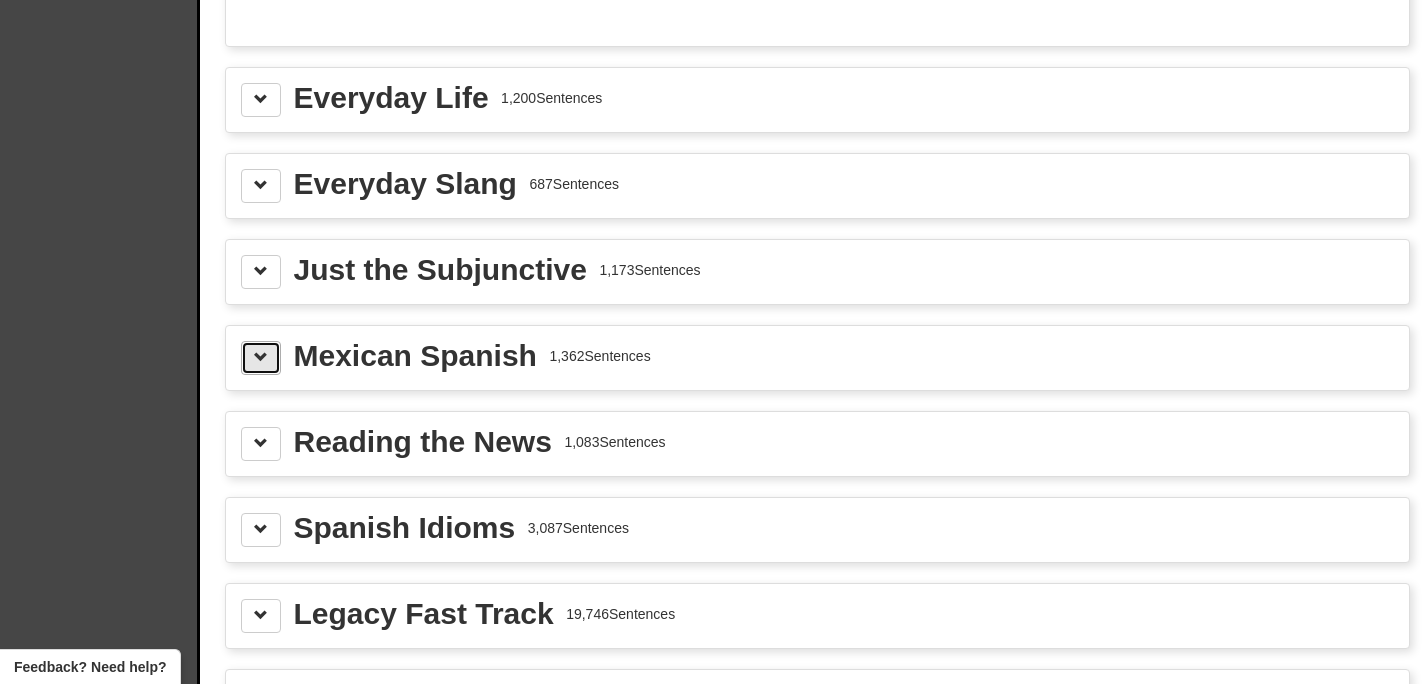 click at bounding box center (261, 357) 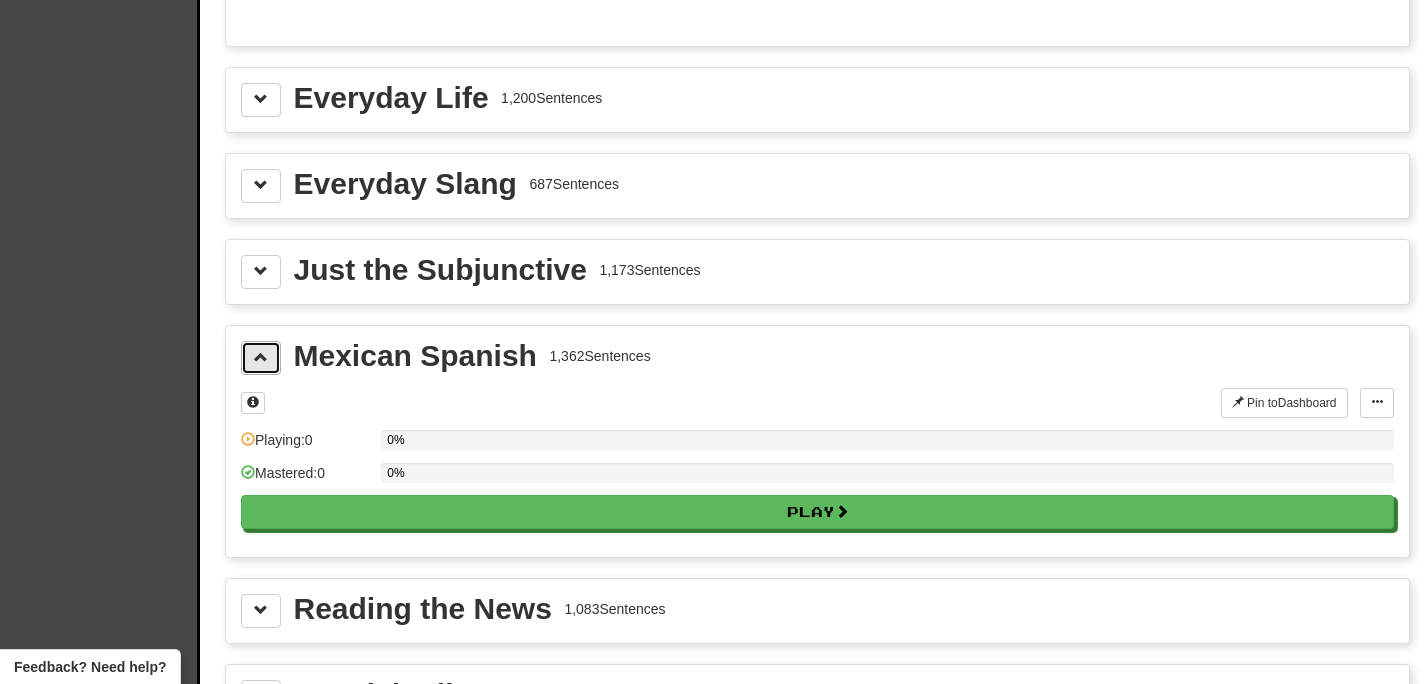 click at bounding box center [261, 357] 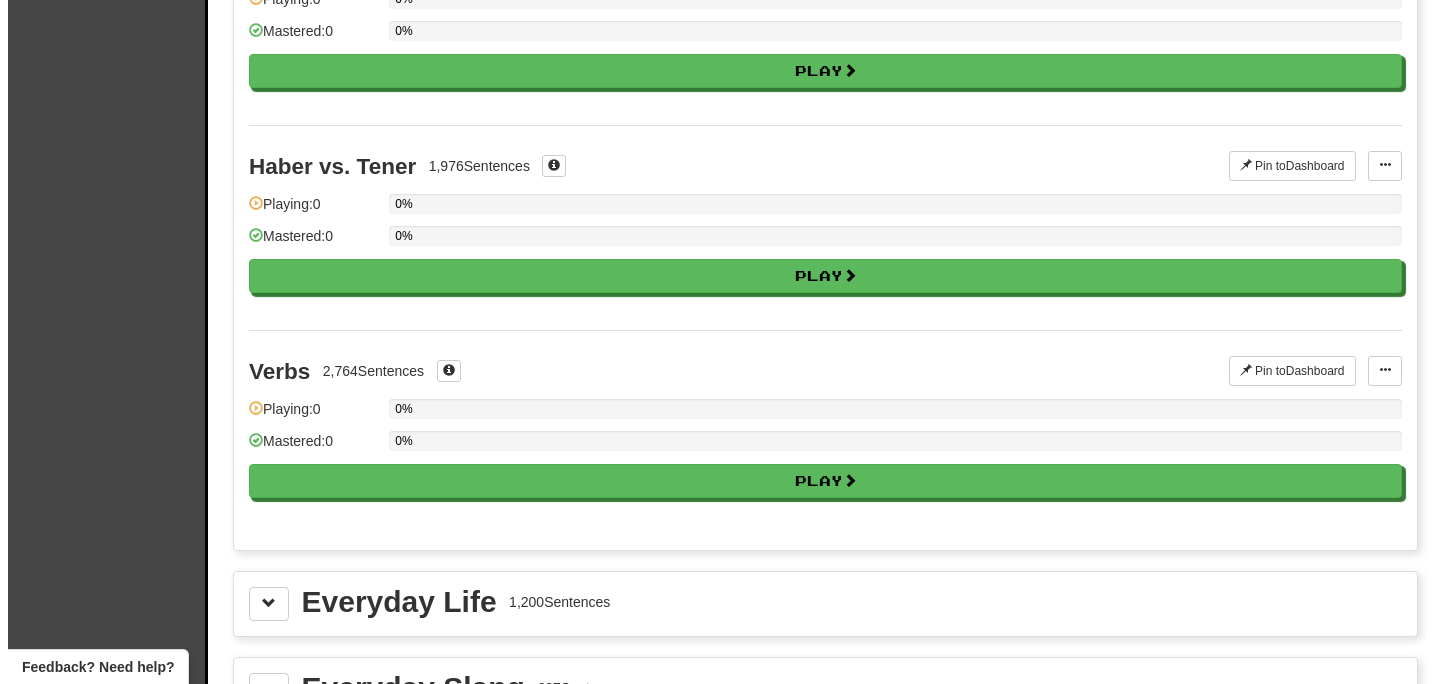 scroll, scrollTop: 3268, scrollLeft: 0, axis: vertical 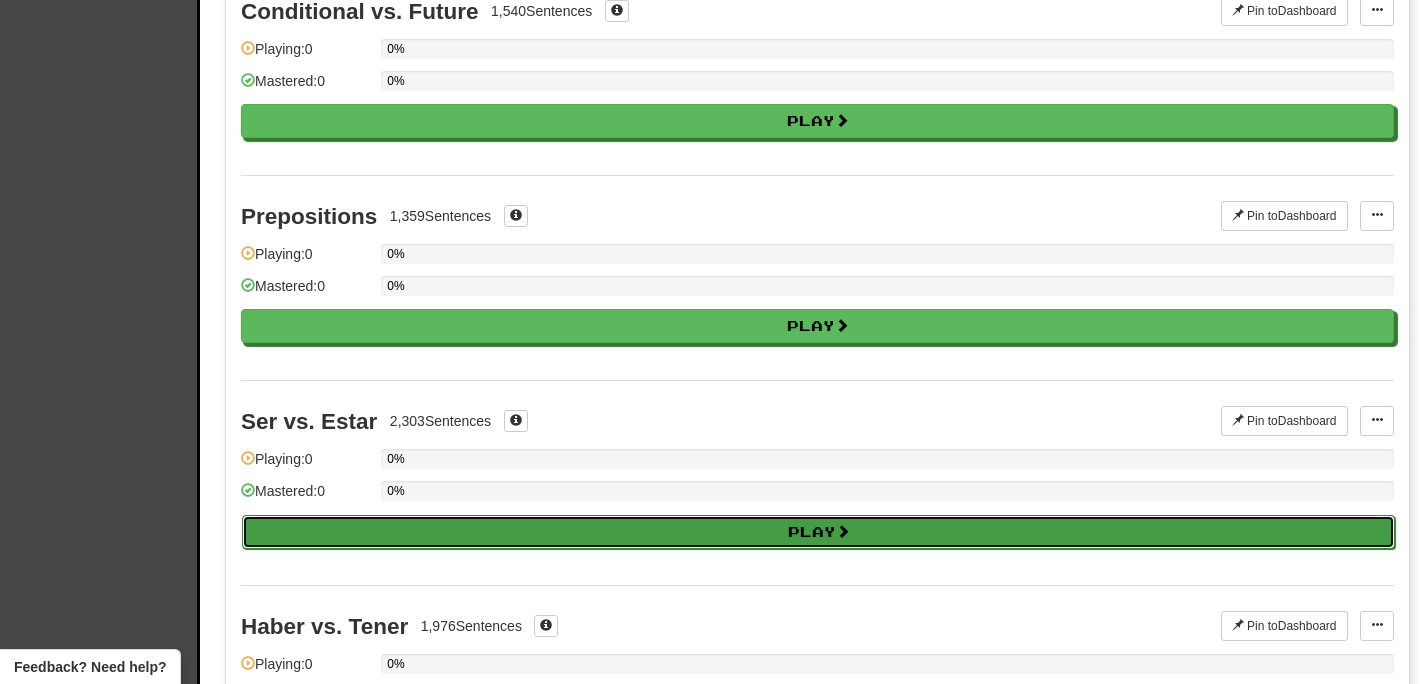 click on "Play" at bounding box center [818, 532] 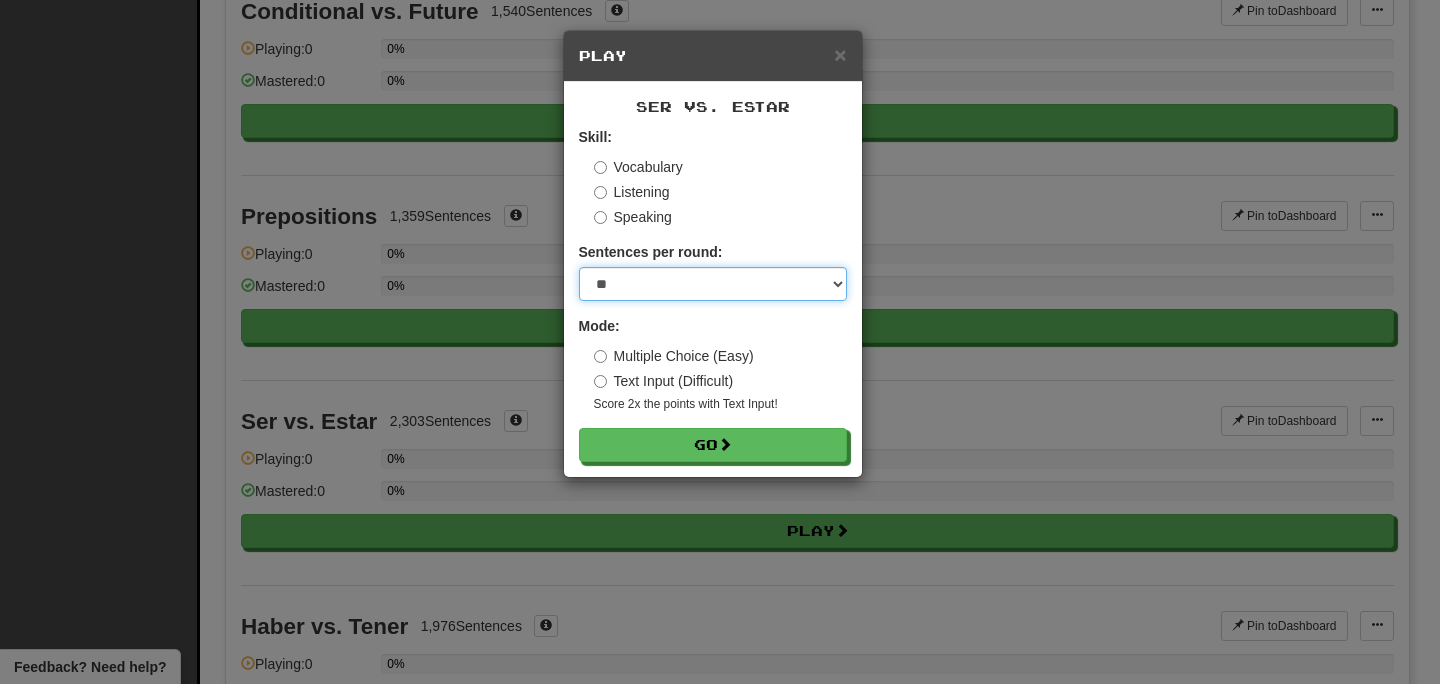 click on "* ** ** ** ** ** *** ********" at bounding box center (713, 284) 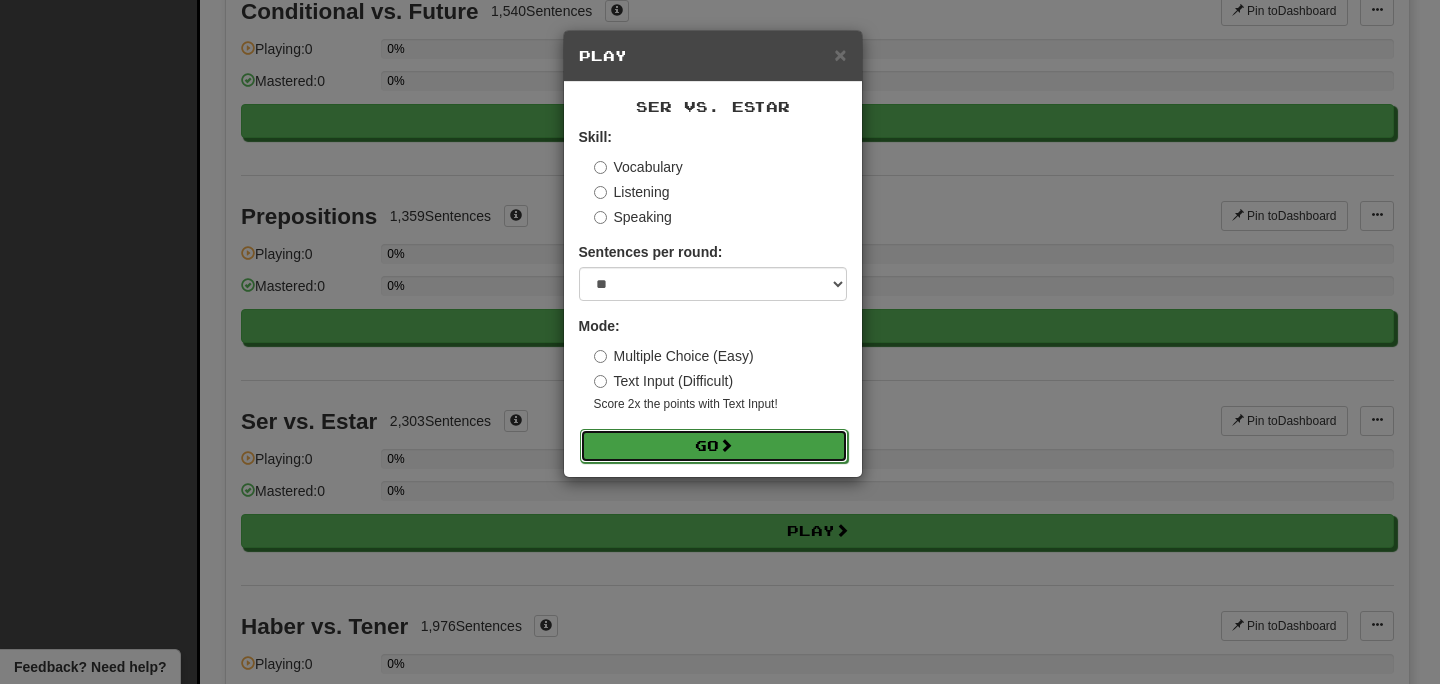 click on "Go" at bounding box center (714, 446) 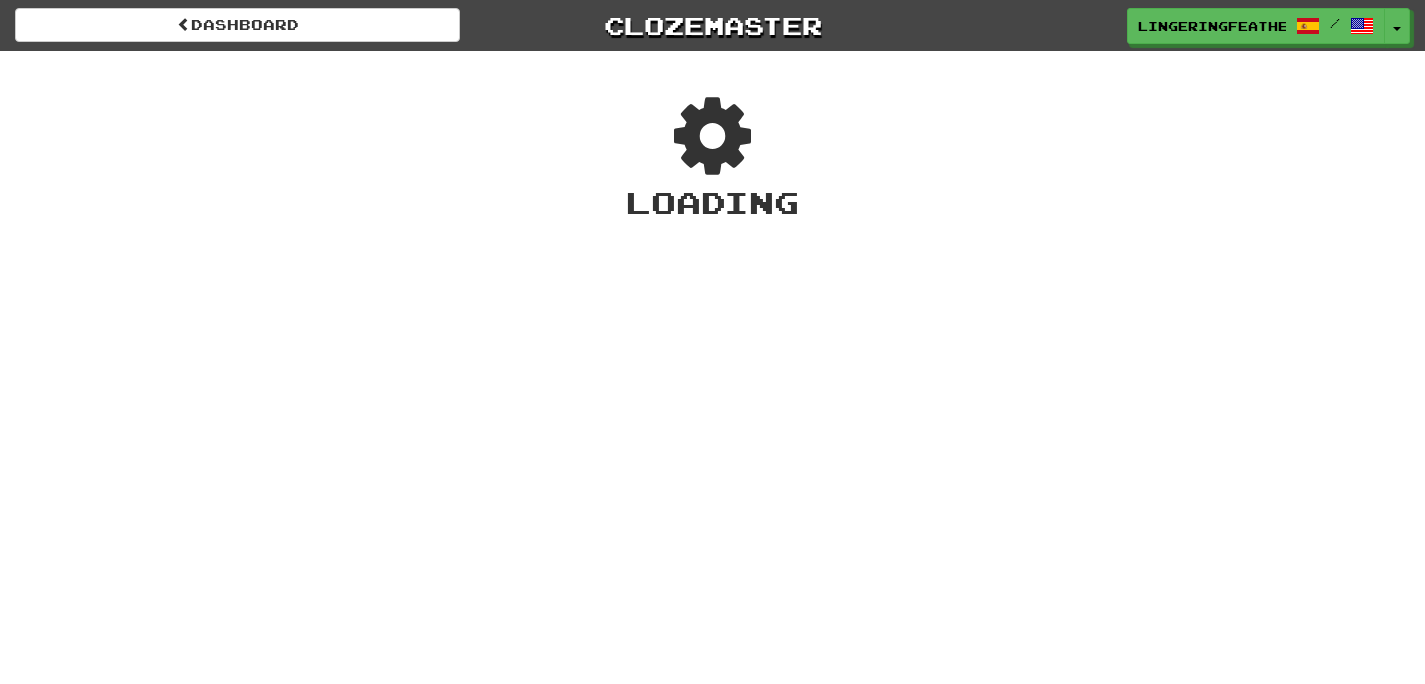 scroll, scrollTop: 0, scrollLeft: 0, axis: both 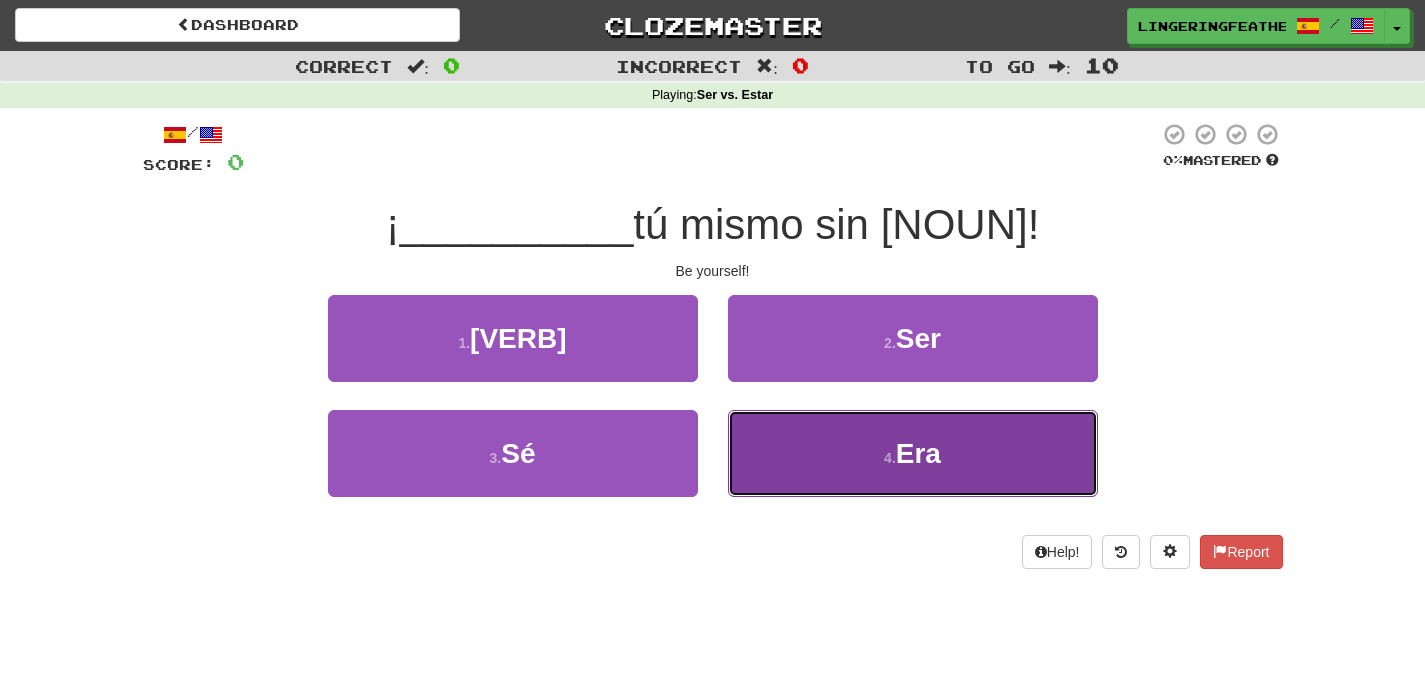 click on "4 .  Era" at bounding box center [913, 453] 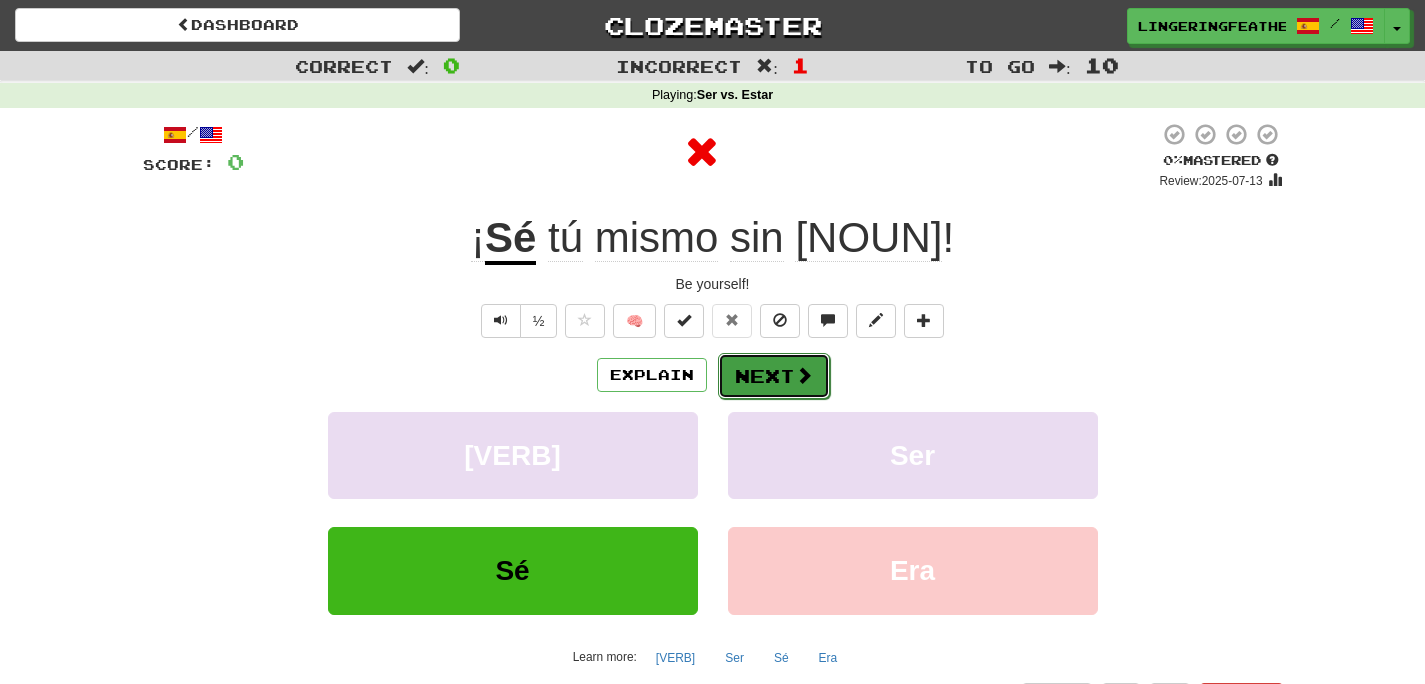 click on "Next" at bounding box center (774, 376) 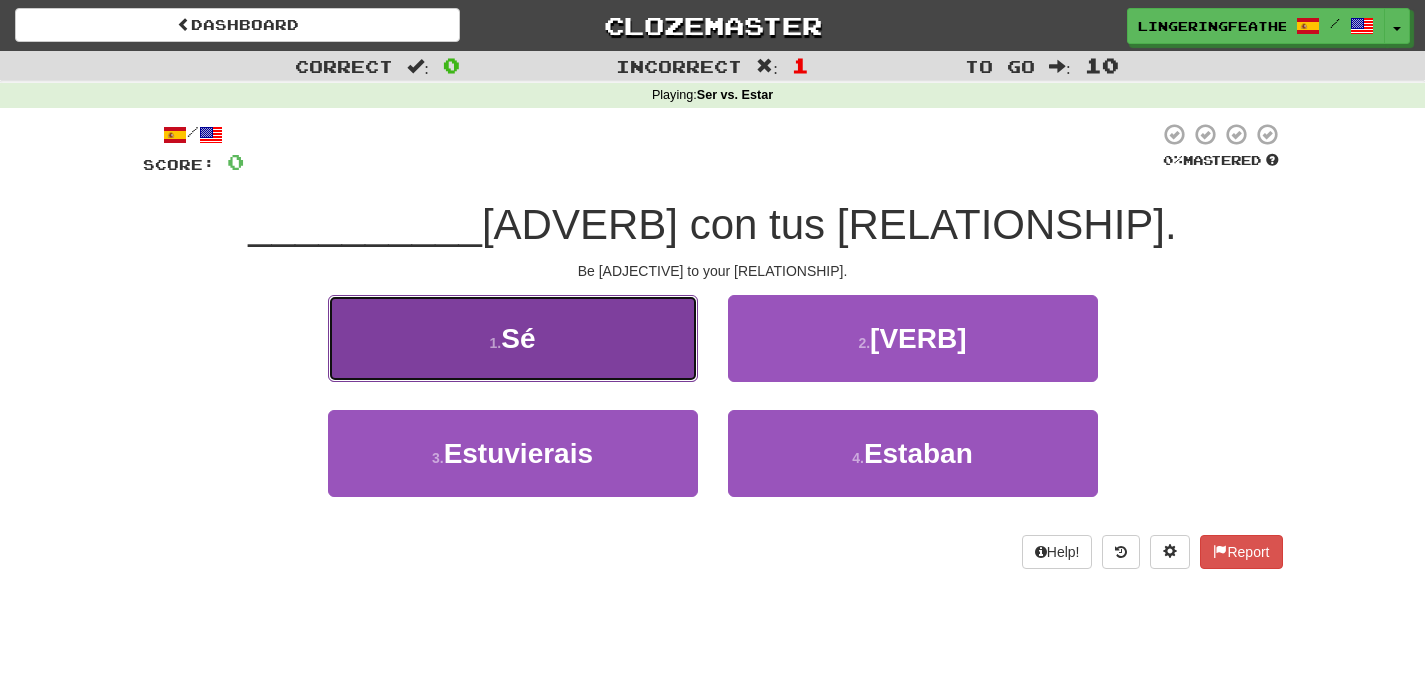 click on "1 .  Sé" at bounding box center [513, 338] 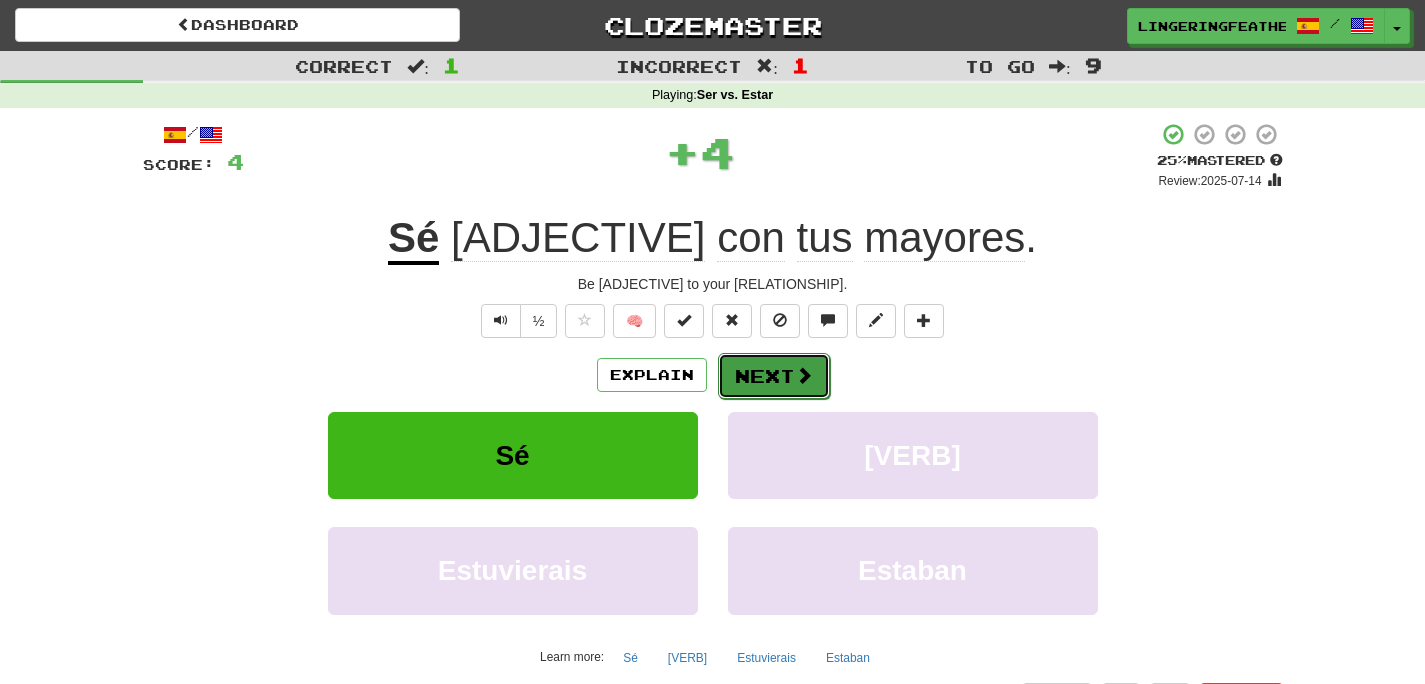 click on "Next" at bounding box center (774, 376) 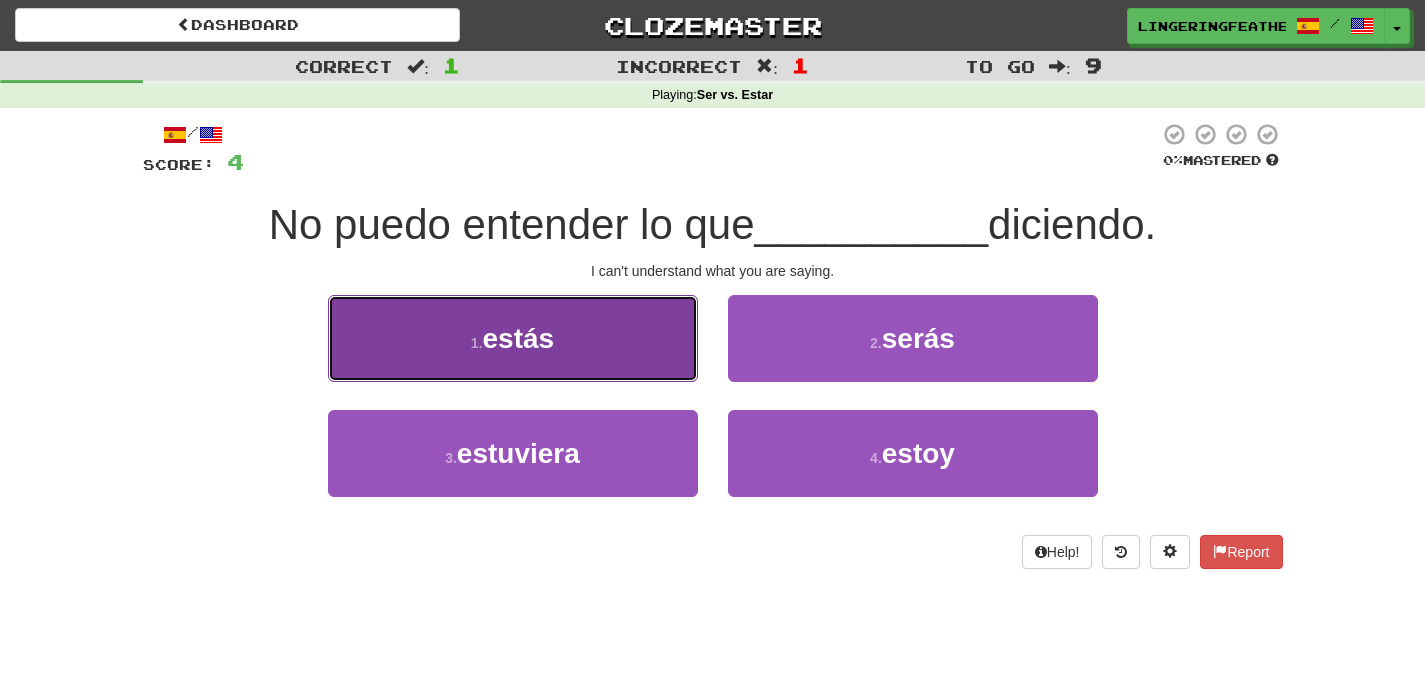 click on "1 .  estás" at bounding box center (513, 338) 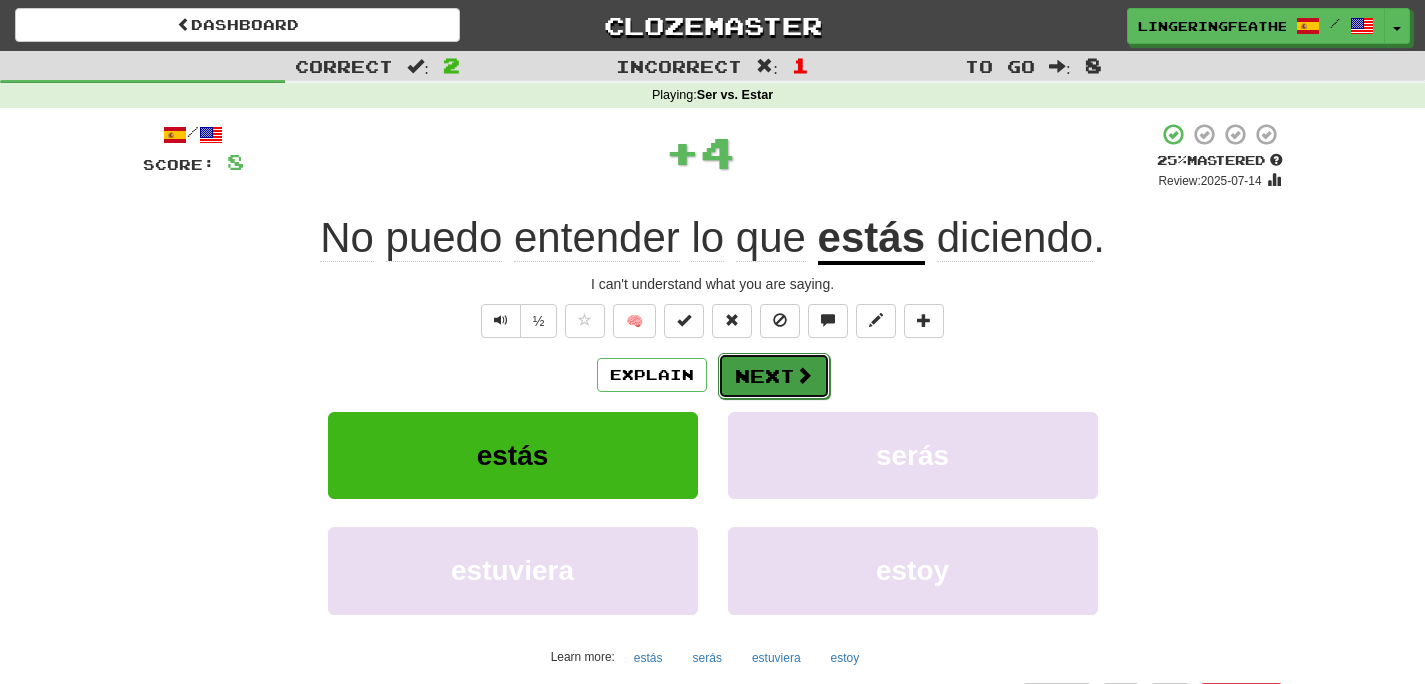 click at bounding box center (804, 375) 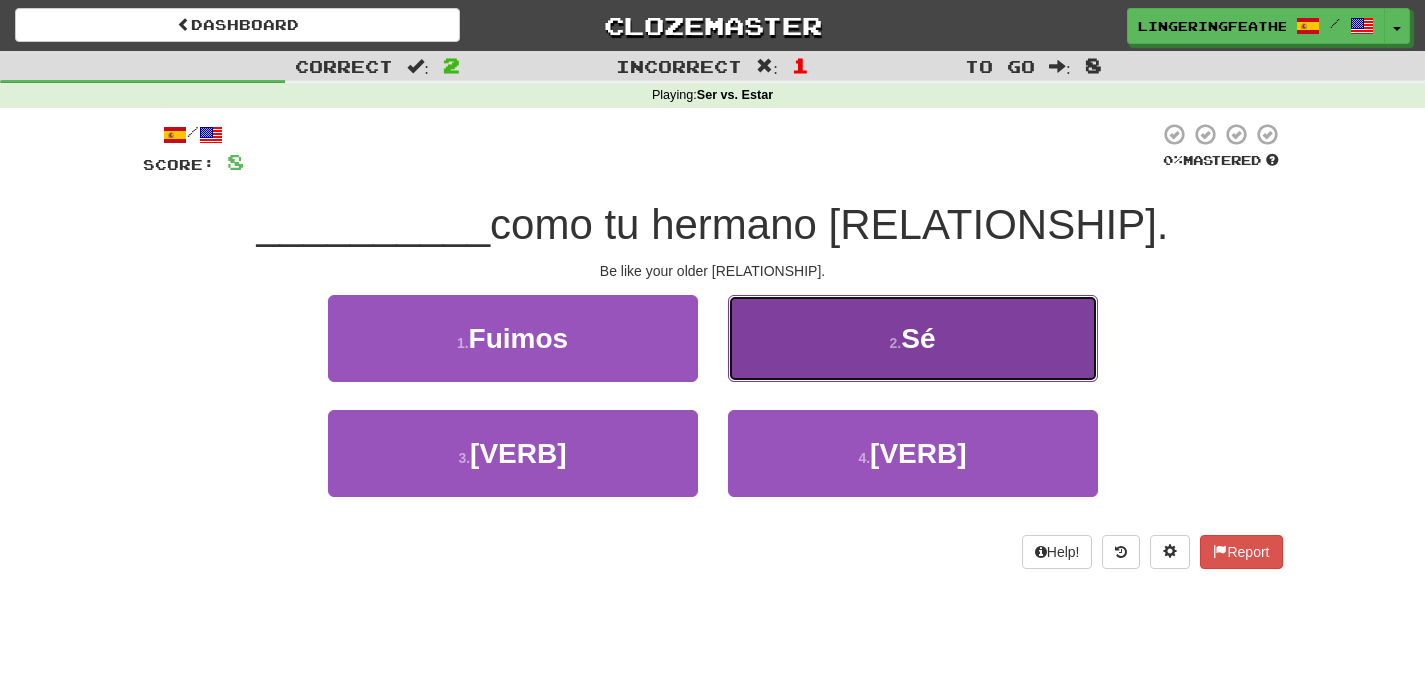 click on "2 .  Sé" at bounding box center [913, 338] 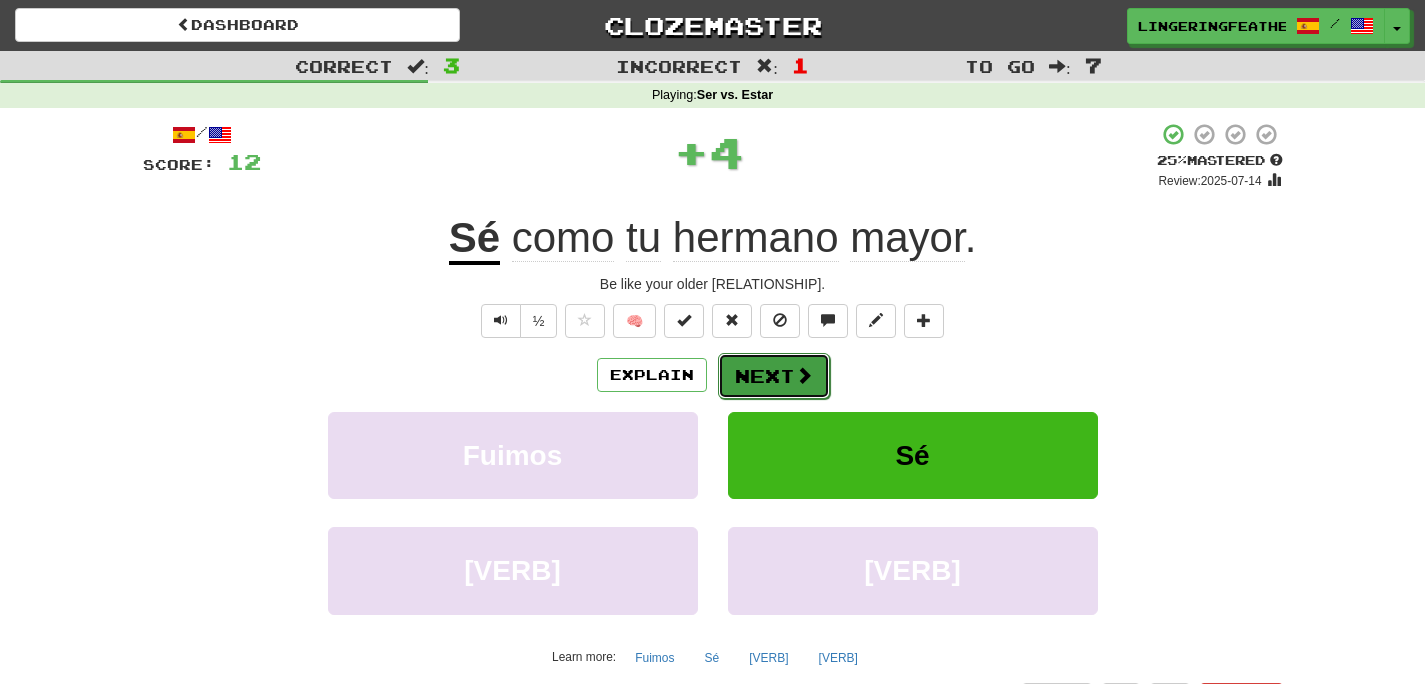 click on "Next" at bounding box center [774, 376] 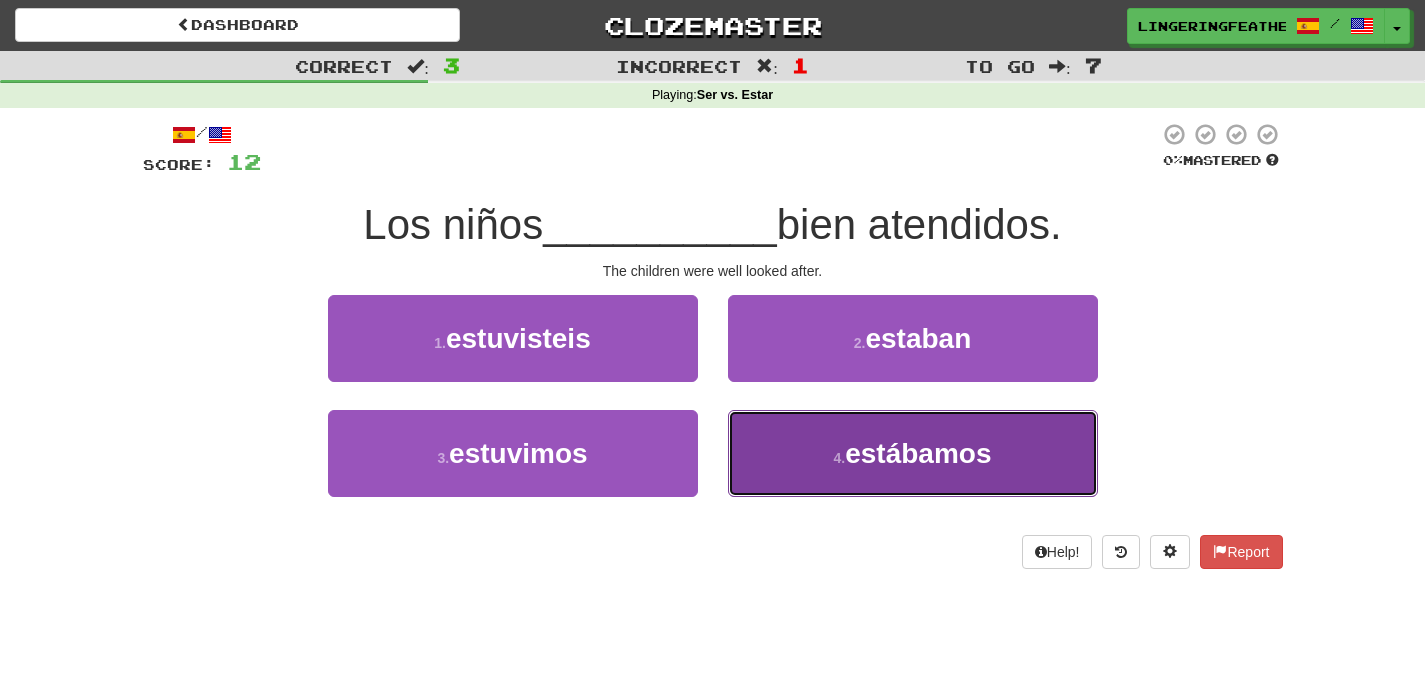 click on "4 .  estábamos" at bounding box center (913, 453) 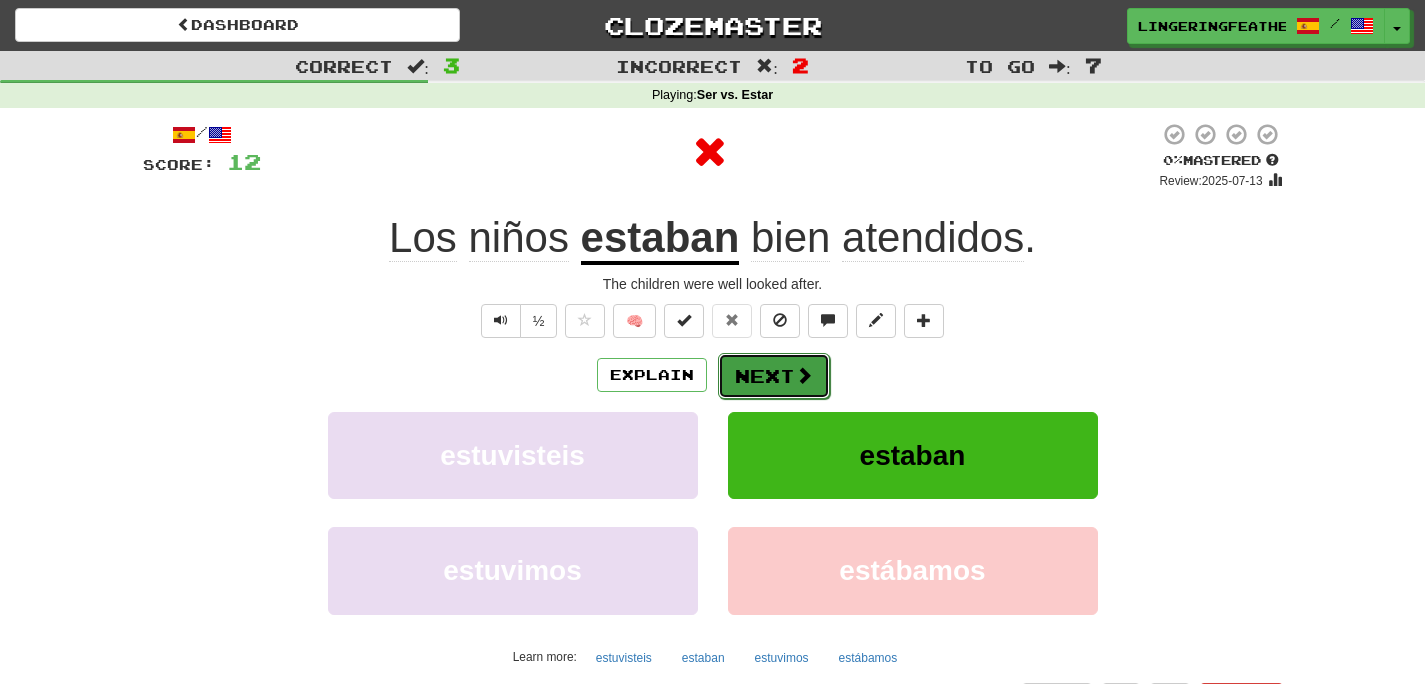 click at bounding box center (804, 375) 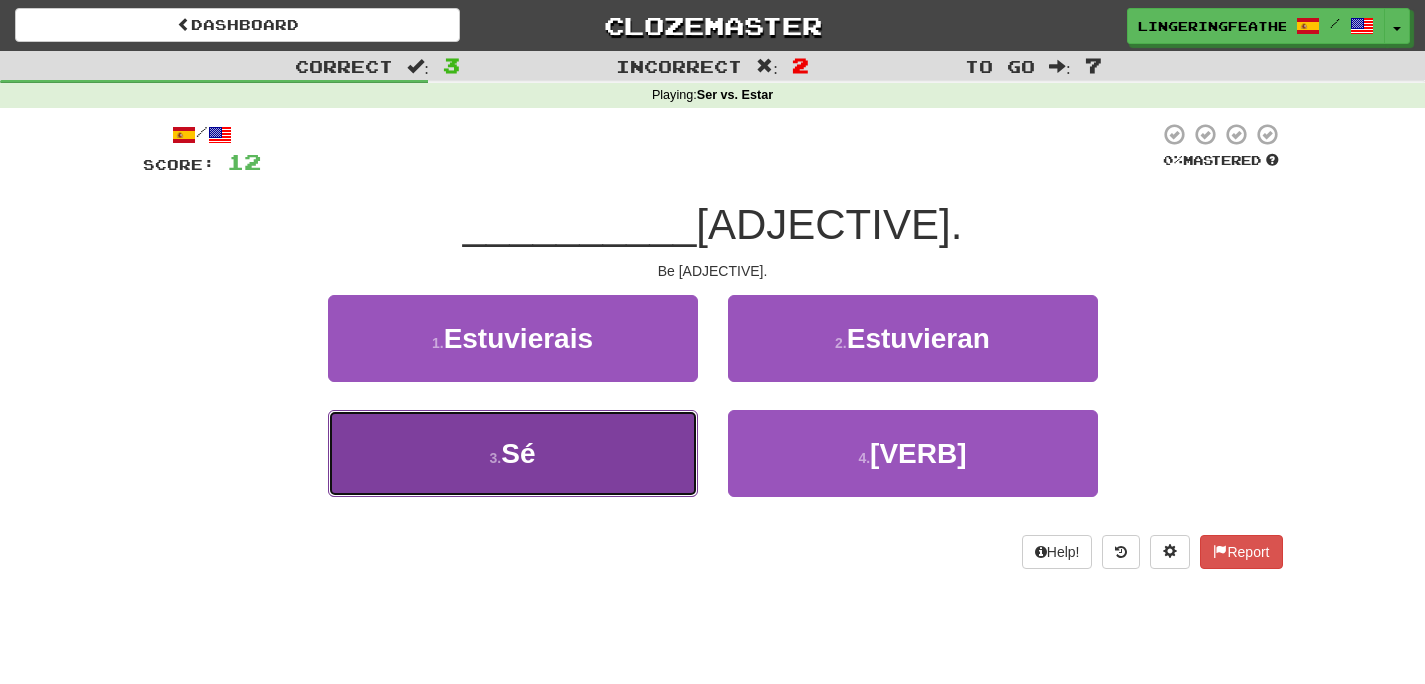click on "3 .  Sé" at bounding box center [513, 453] 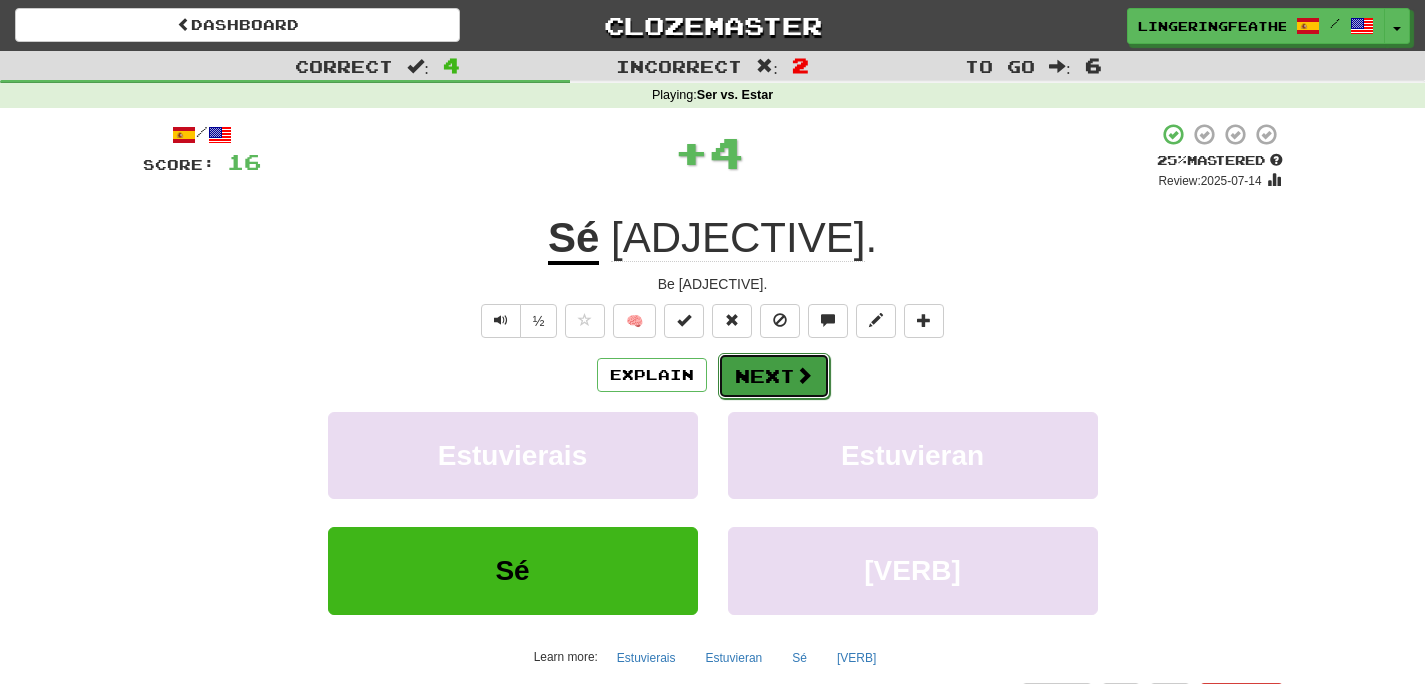 click on "Next" at bounding box center (774, 376) 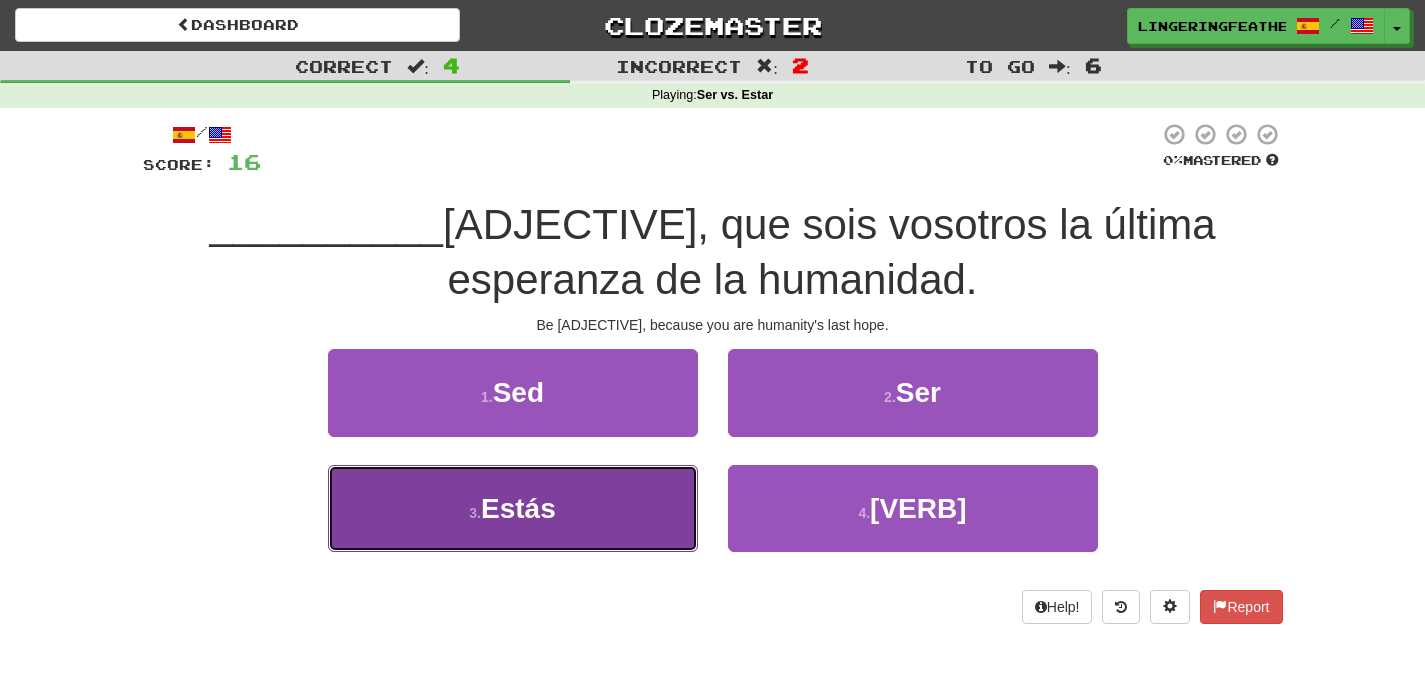 click on "3 .  Estás" at bounding box center [513, 508] 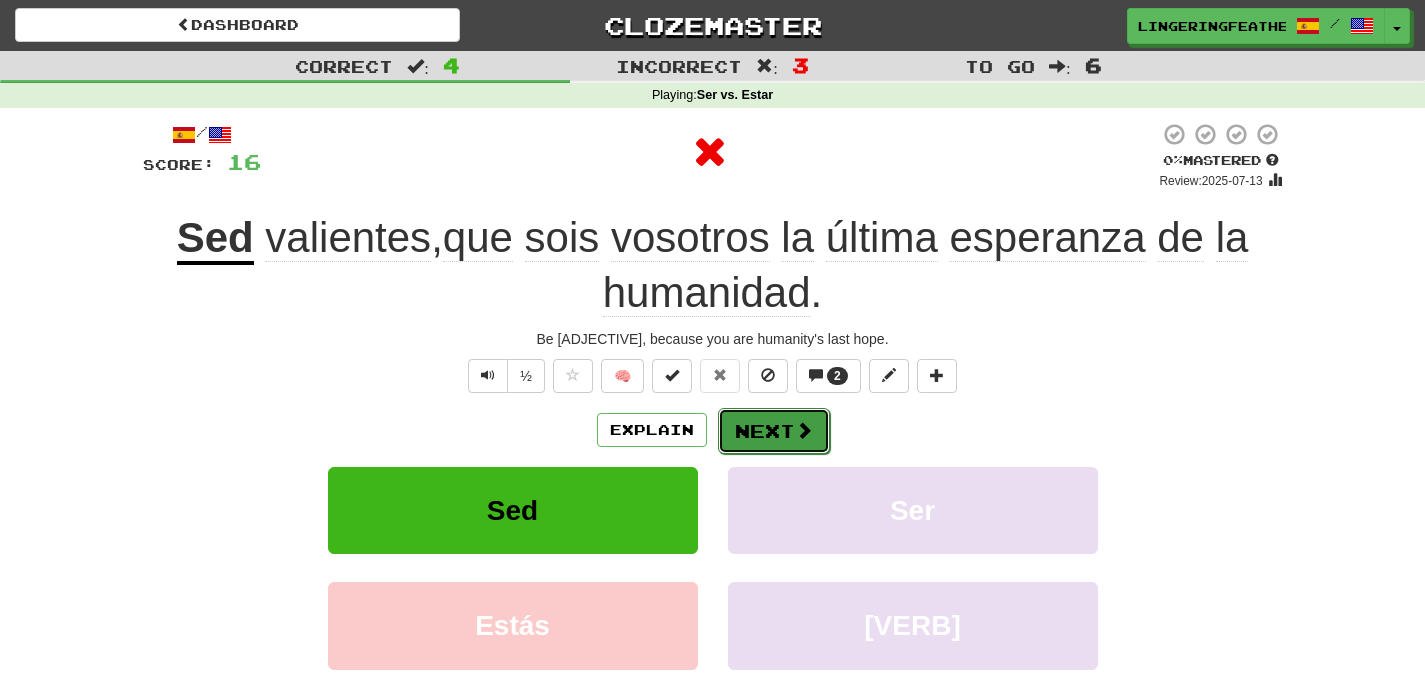 click on "Next" at bounding box center (774, 431) 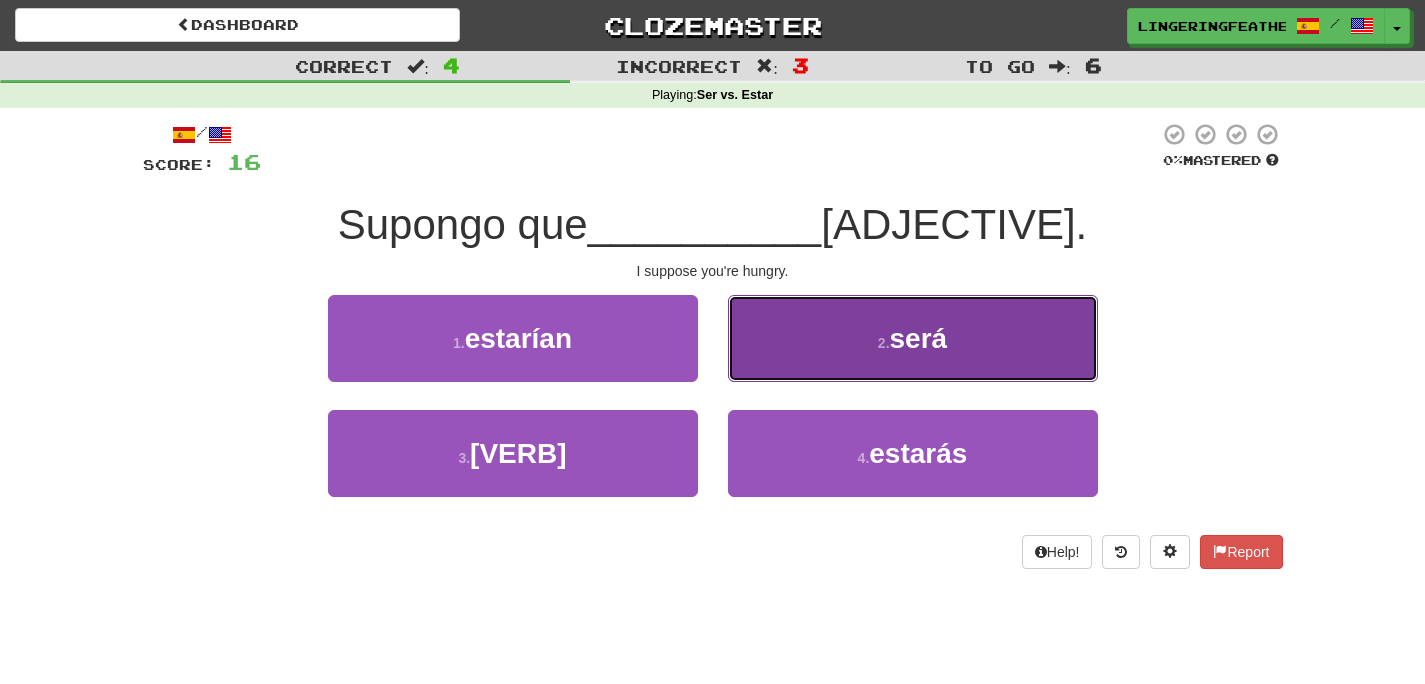 click on "2 .  será" at bounding box center [913, 338] 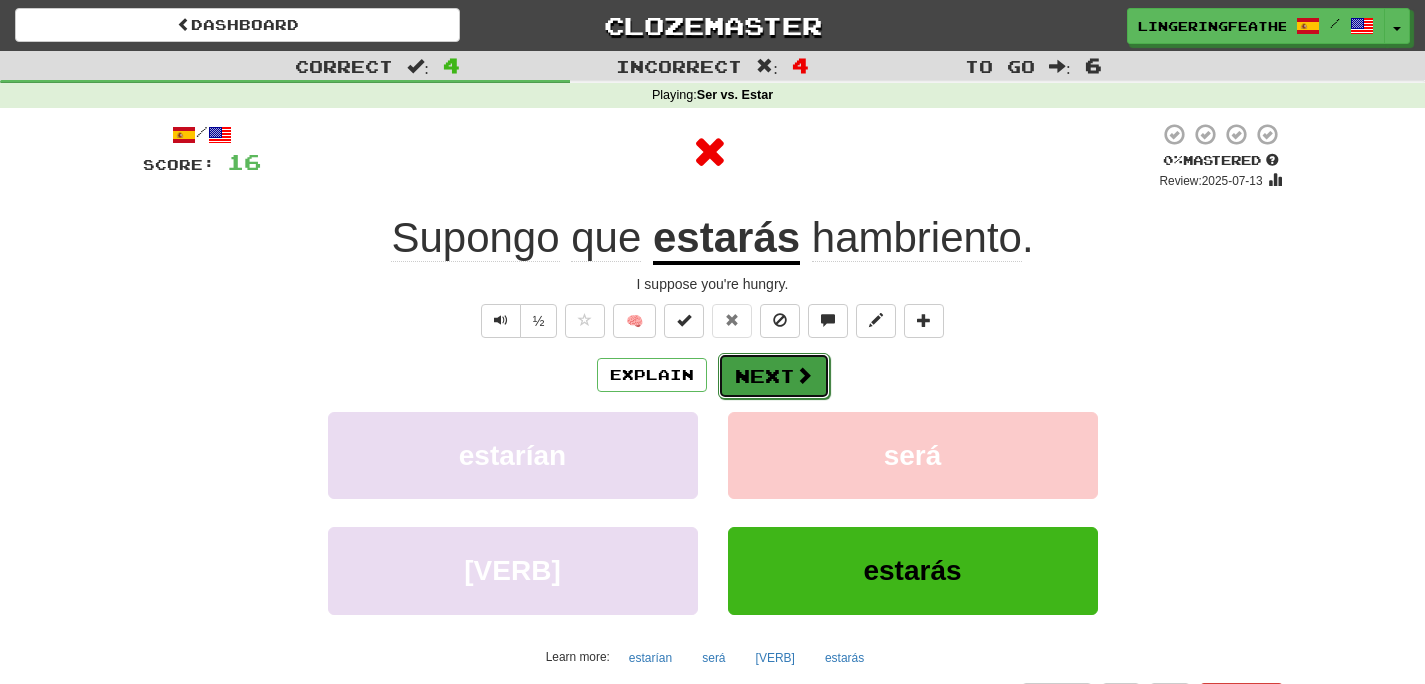 click on "Next" at bounding box center [774, 376] 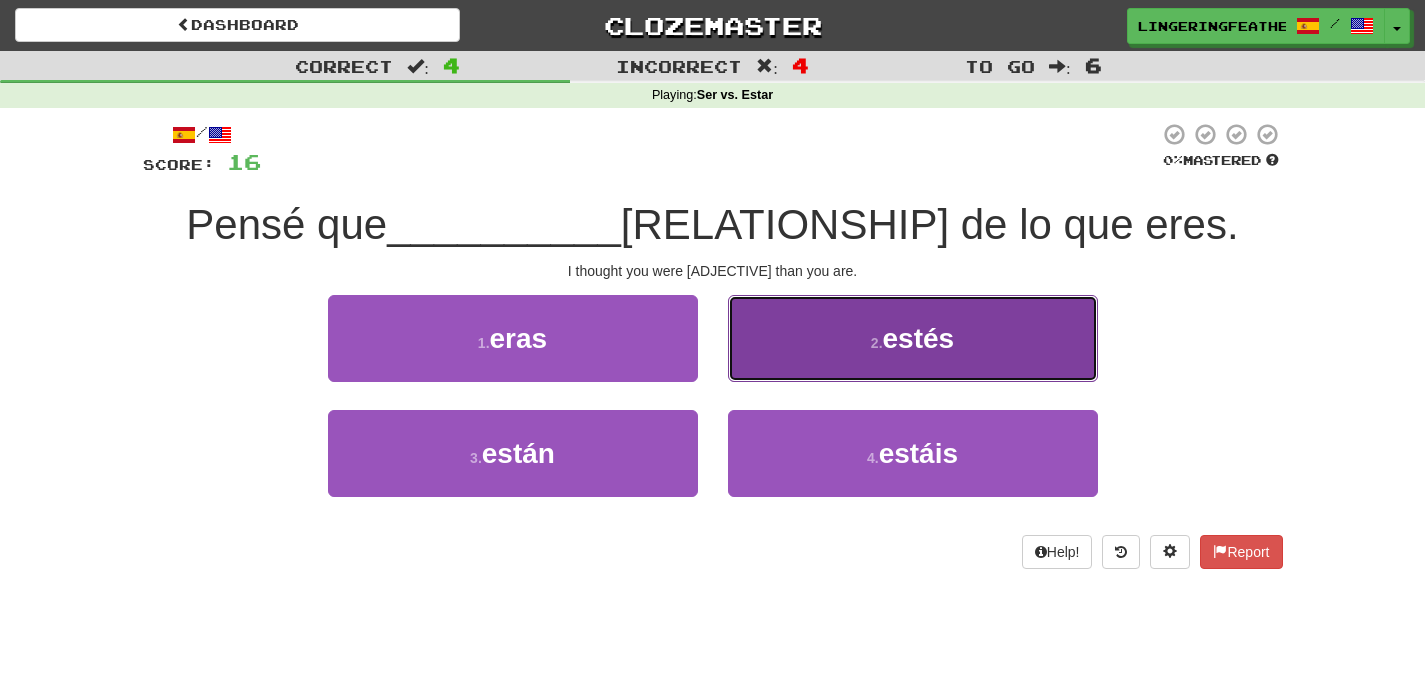 click on "2 .  estés" at bounding box center (913, 338) 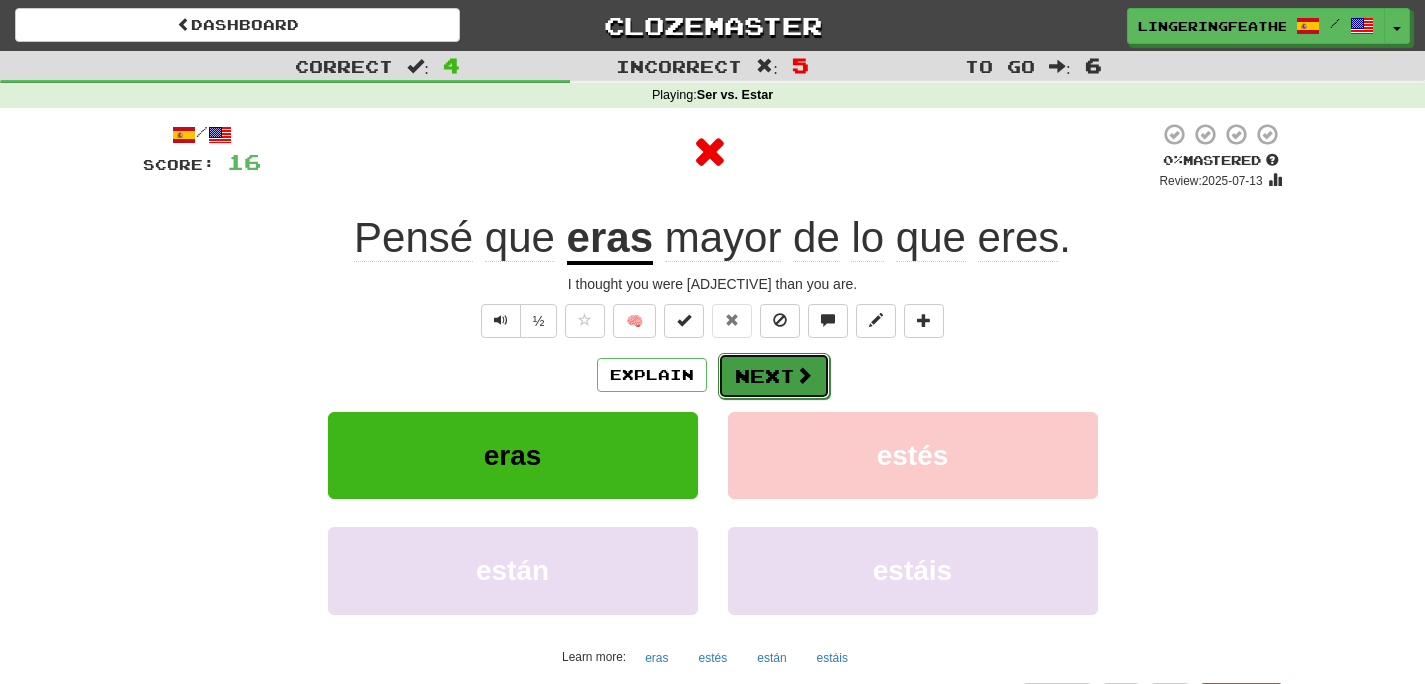 click on "Next" at bounding box center [774, 376] 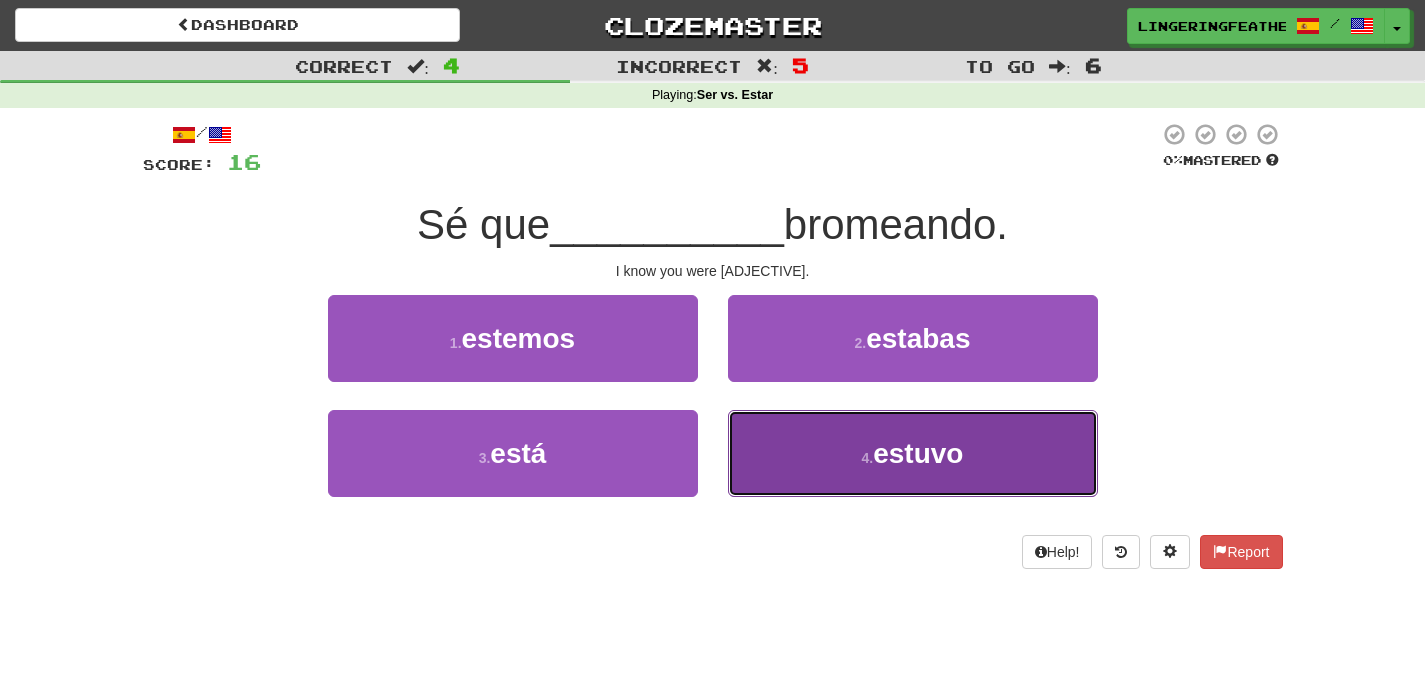 click on "4 .  estuvo" at bounding box center (913, 453) 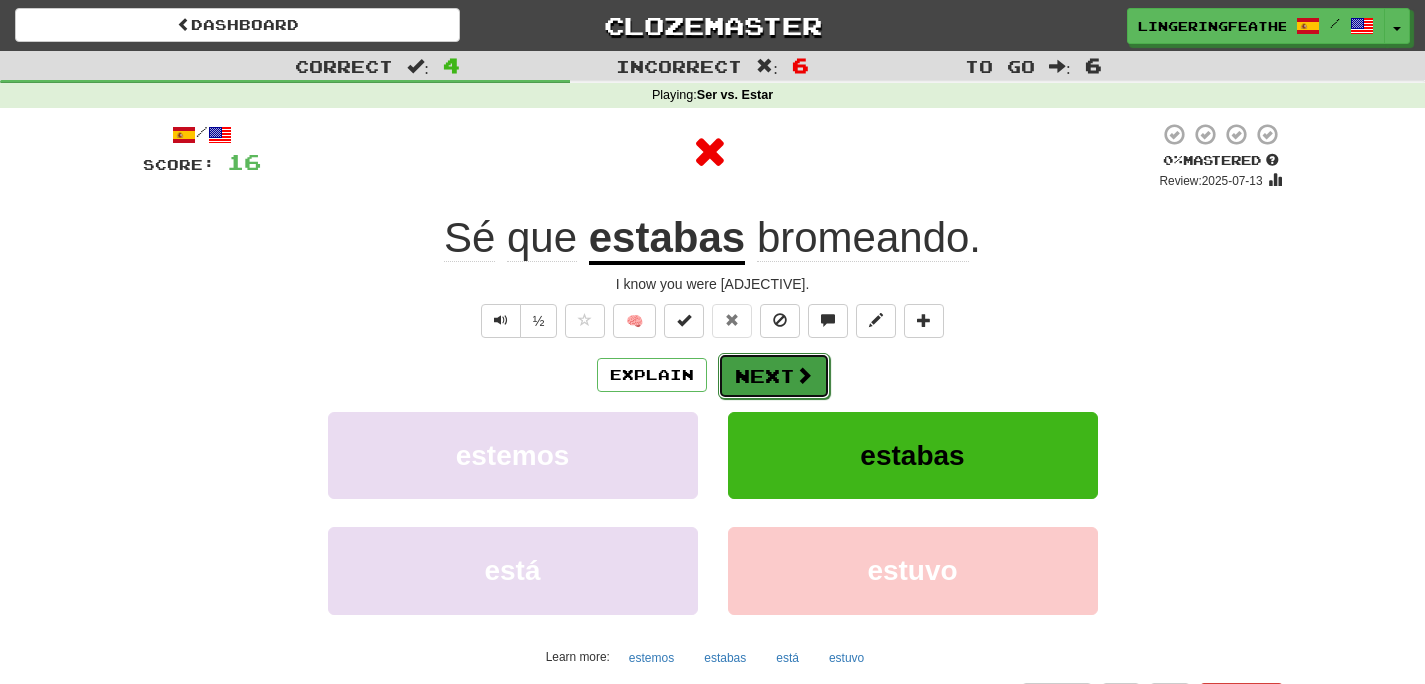 click on "Next" at bounding box center (774, 376) 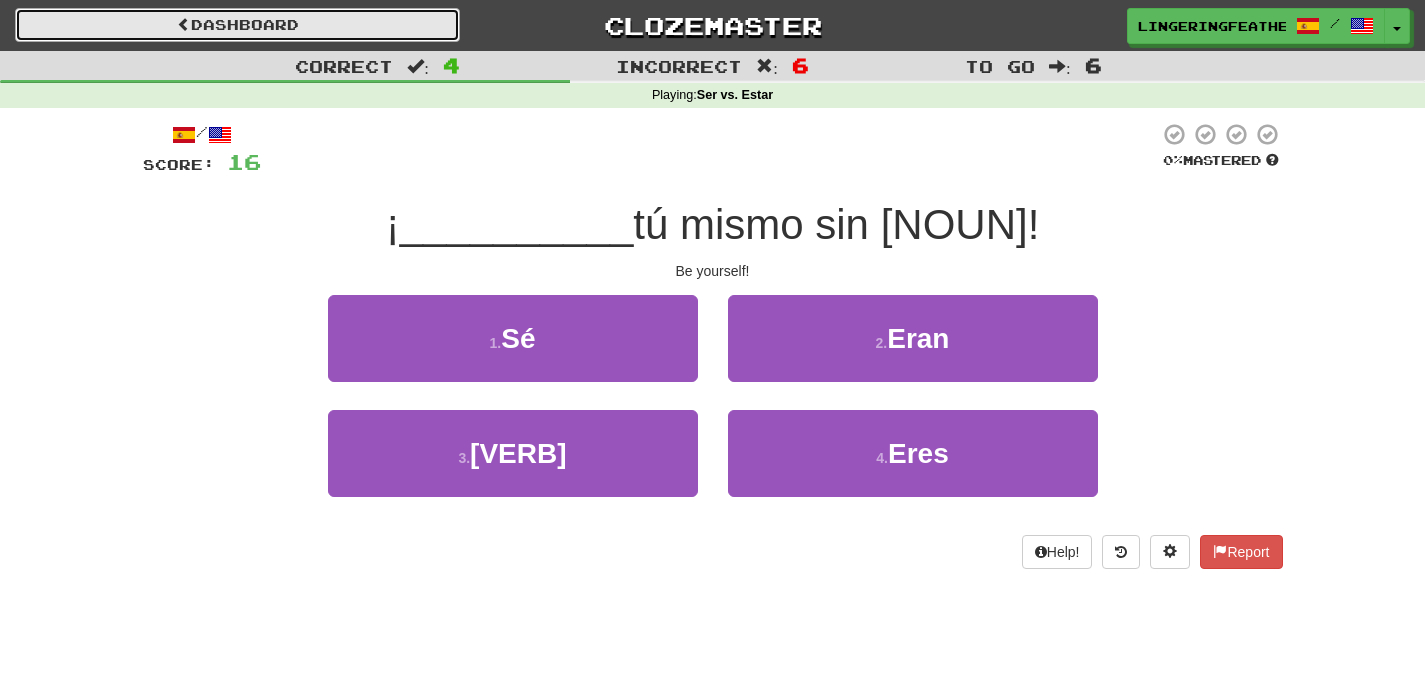 click on "Dashboard" at bounding box center (237, 25) 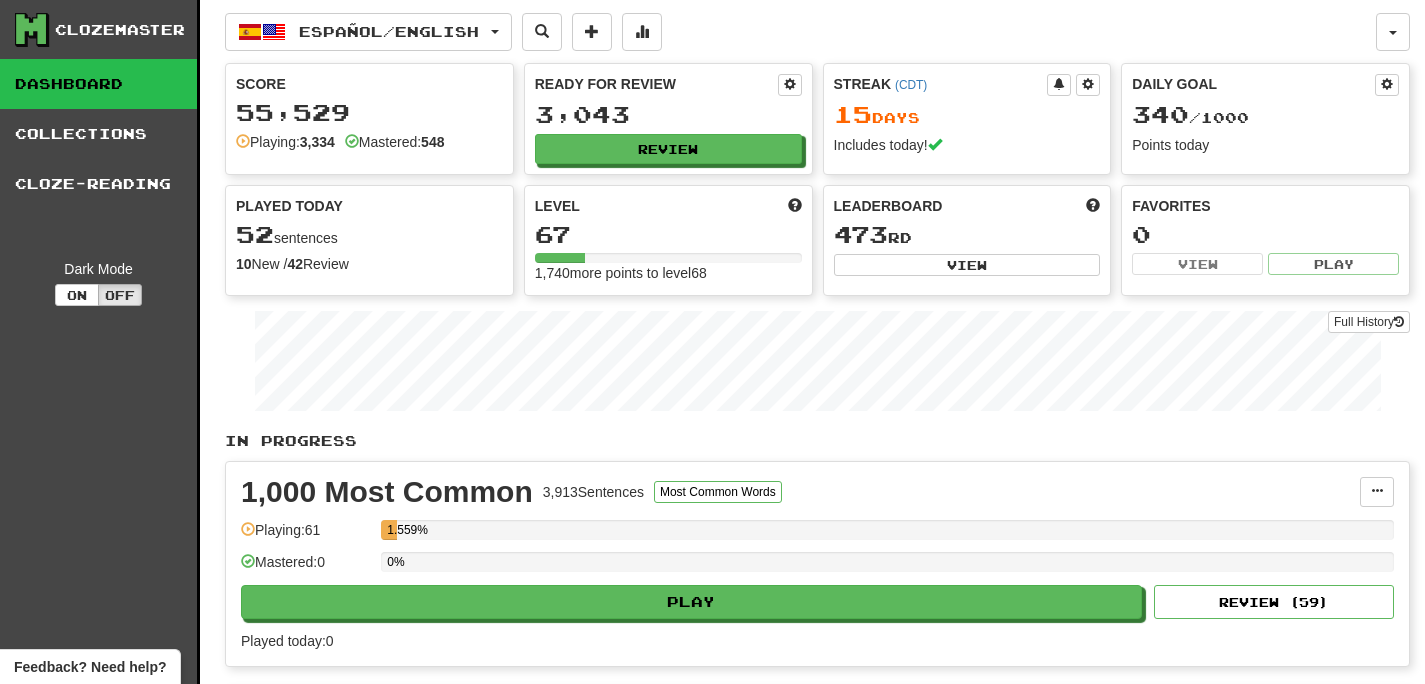 scroll, scrollTop: 0, scrollLeft: 0, axis: both 